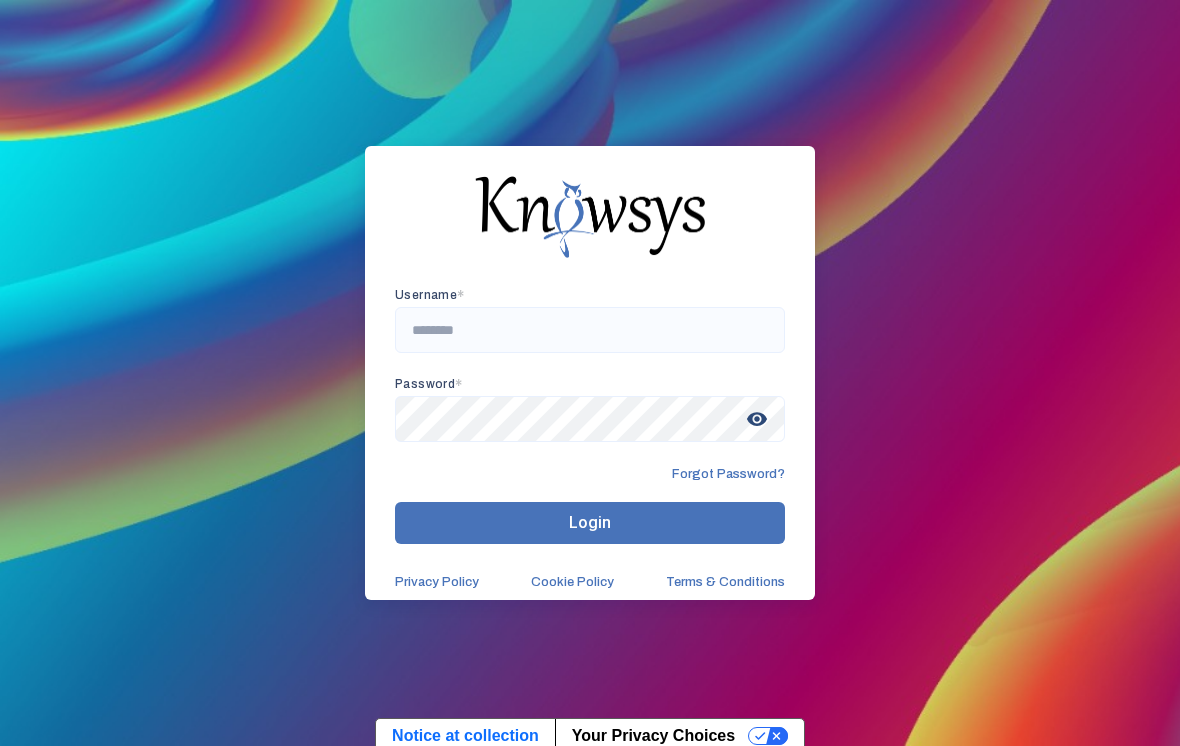 scroll, scrollTop: 0, scrollLeft: 0, axis: both 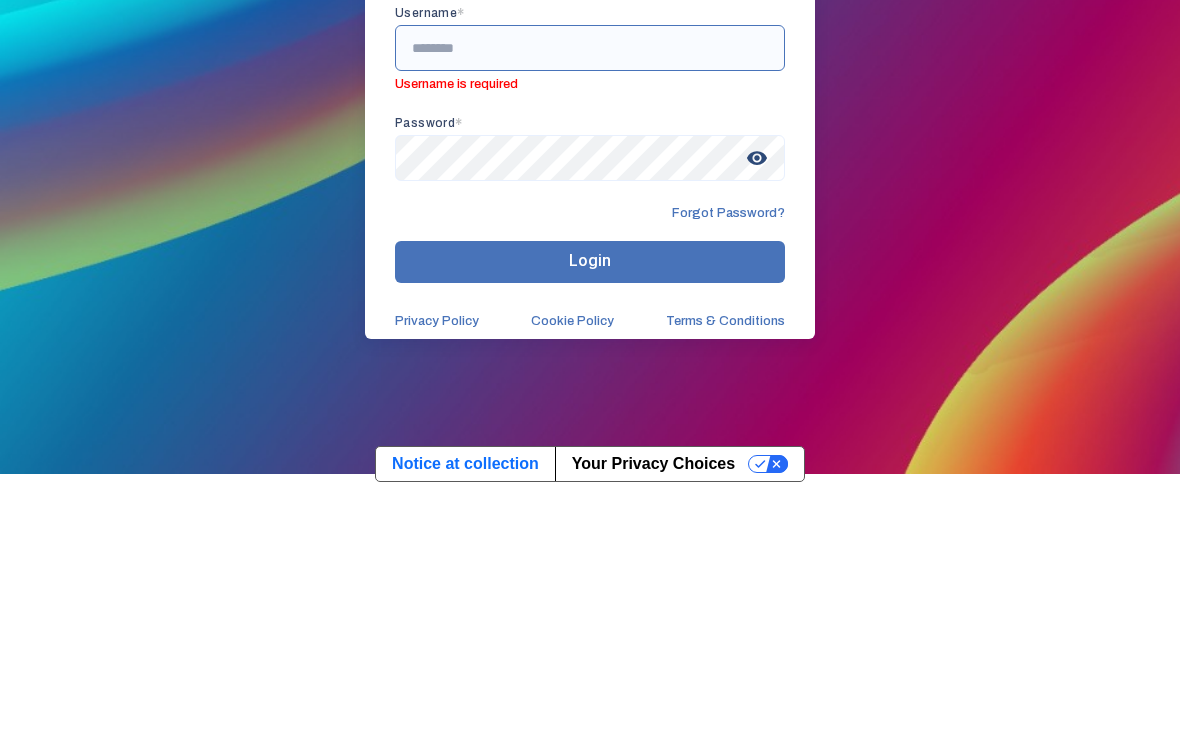 click at bounding box center (590, 312) 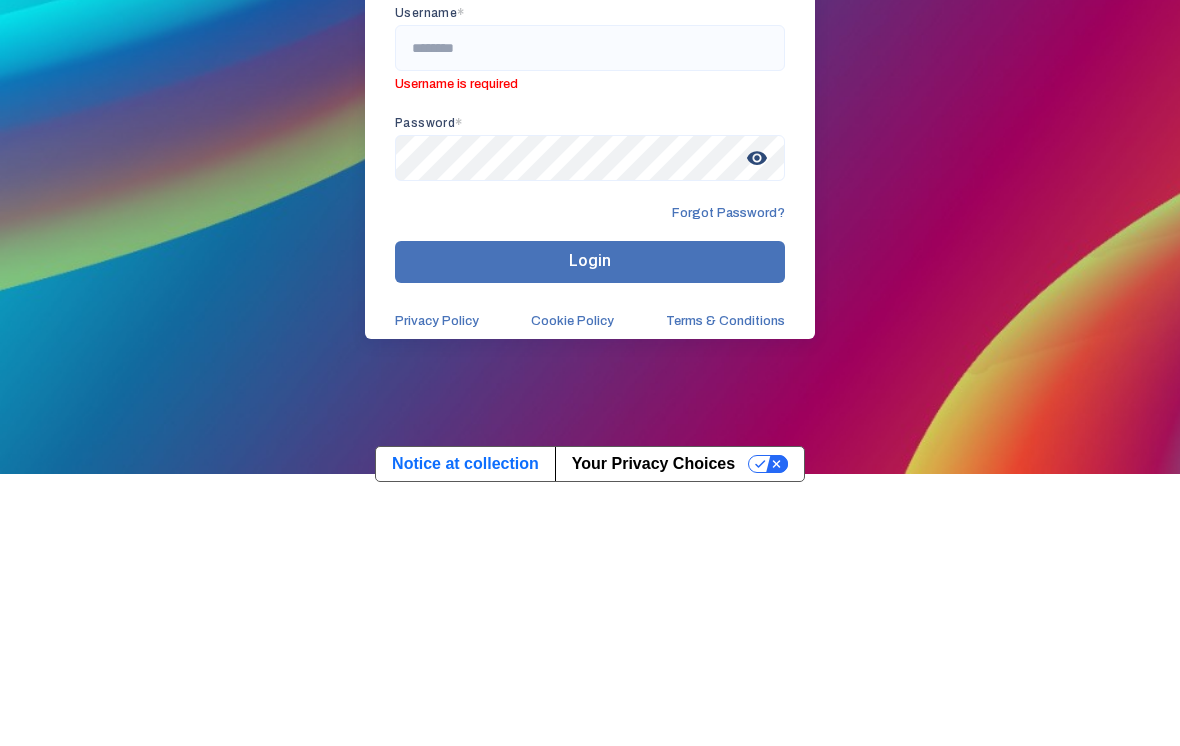 scroll, scrollTop: 39, scrollLeft: 0, axis: vertical 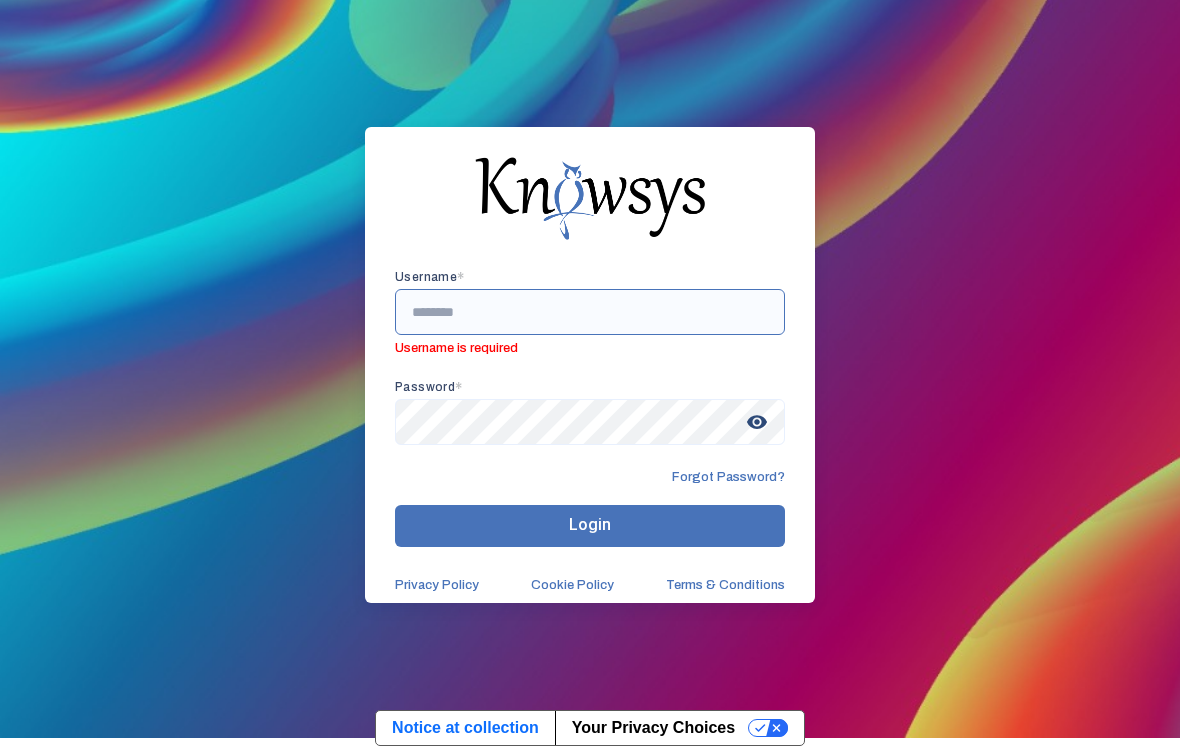 click at bounding box center (590, 312) 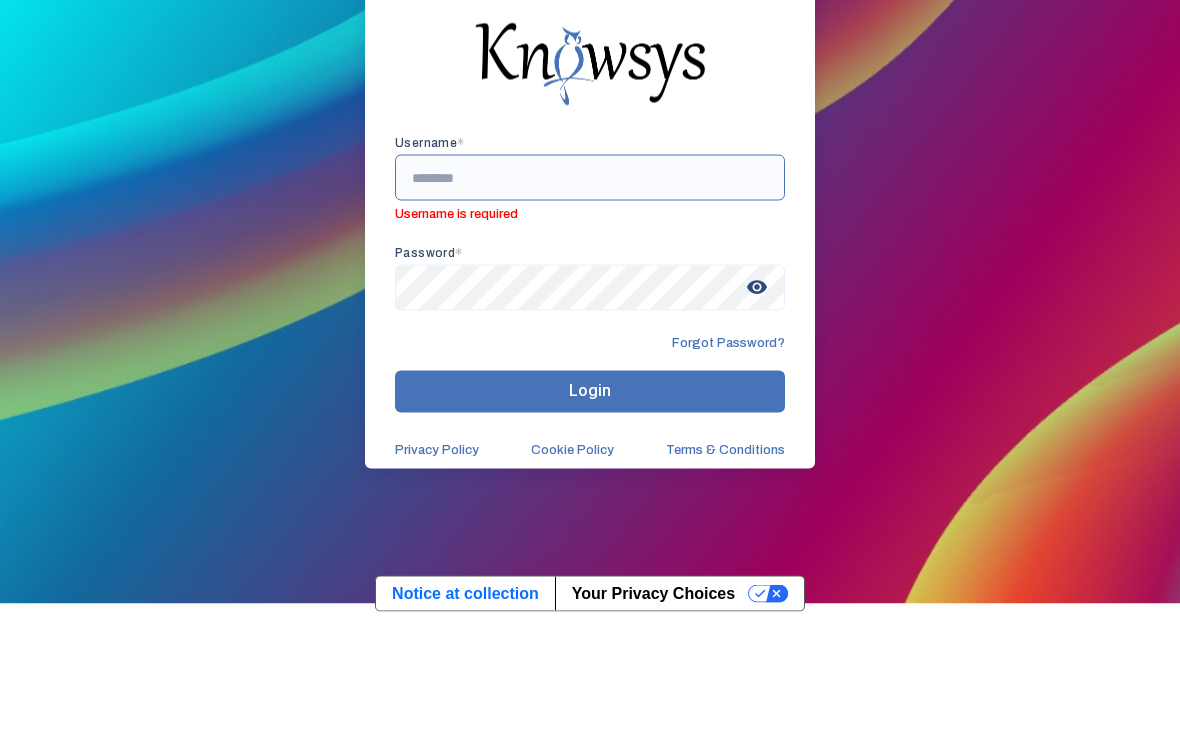 type on "**********" 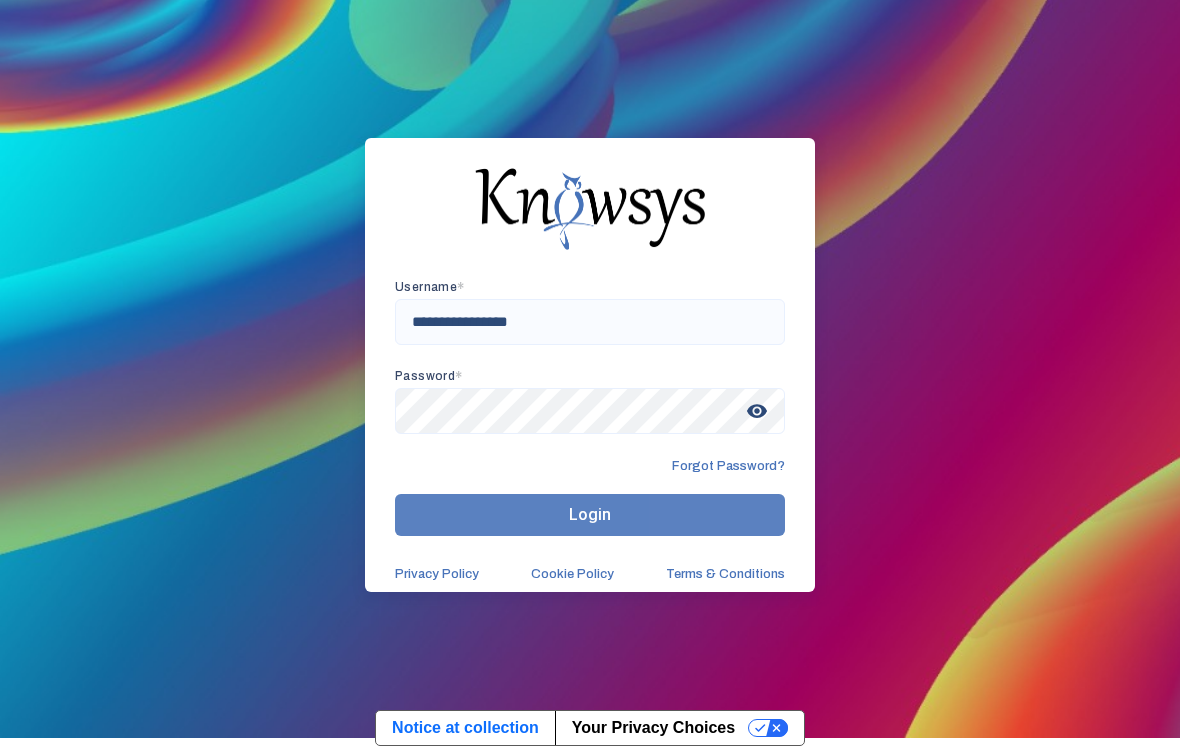 click on "Login" at bounding box center [590, 515] 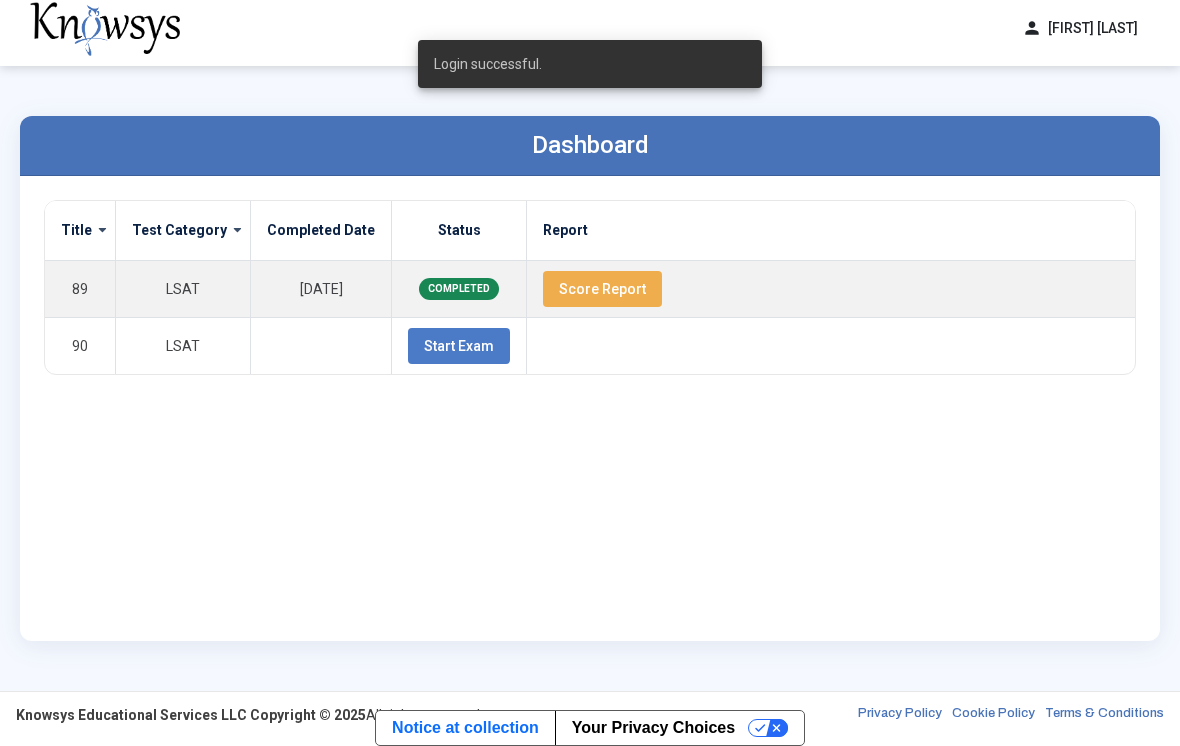 click on "Start Exam" at bounding box center (459, 346) 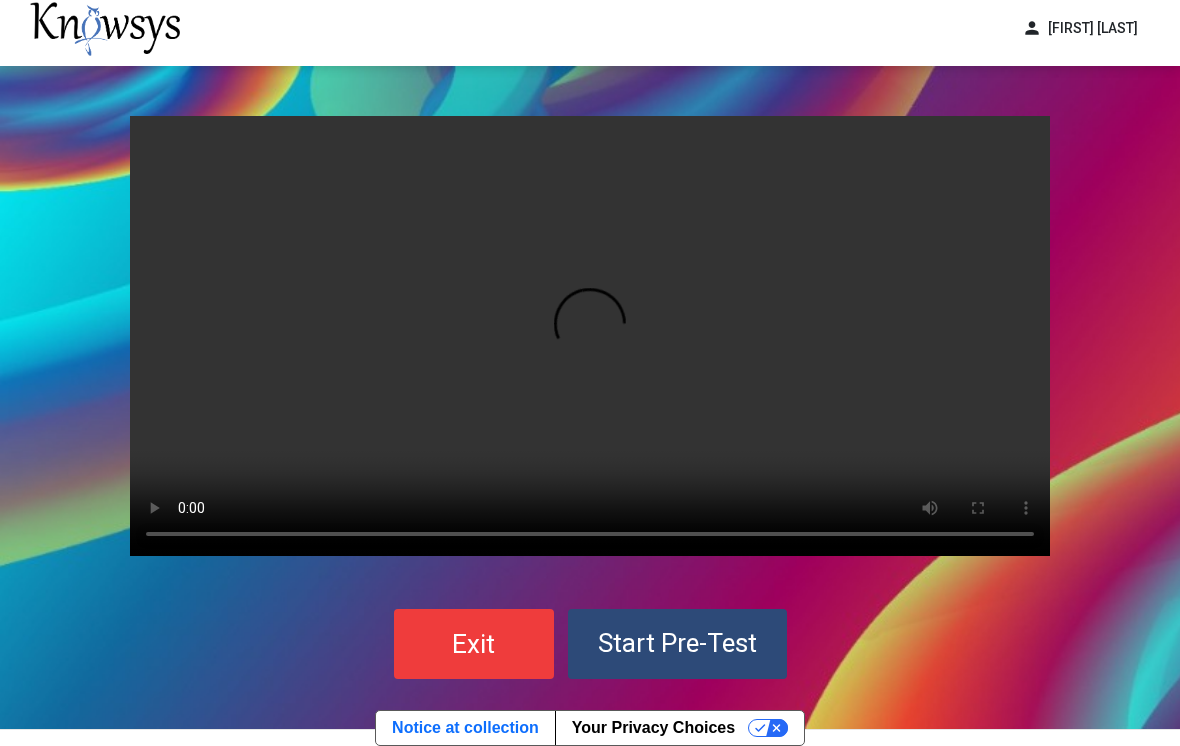 click on "Start Pre-Test" at bounding box center [677, 643] 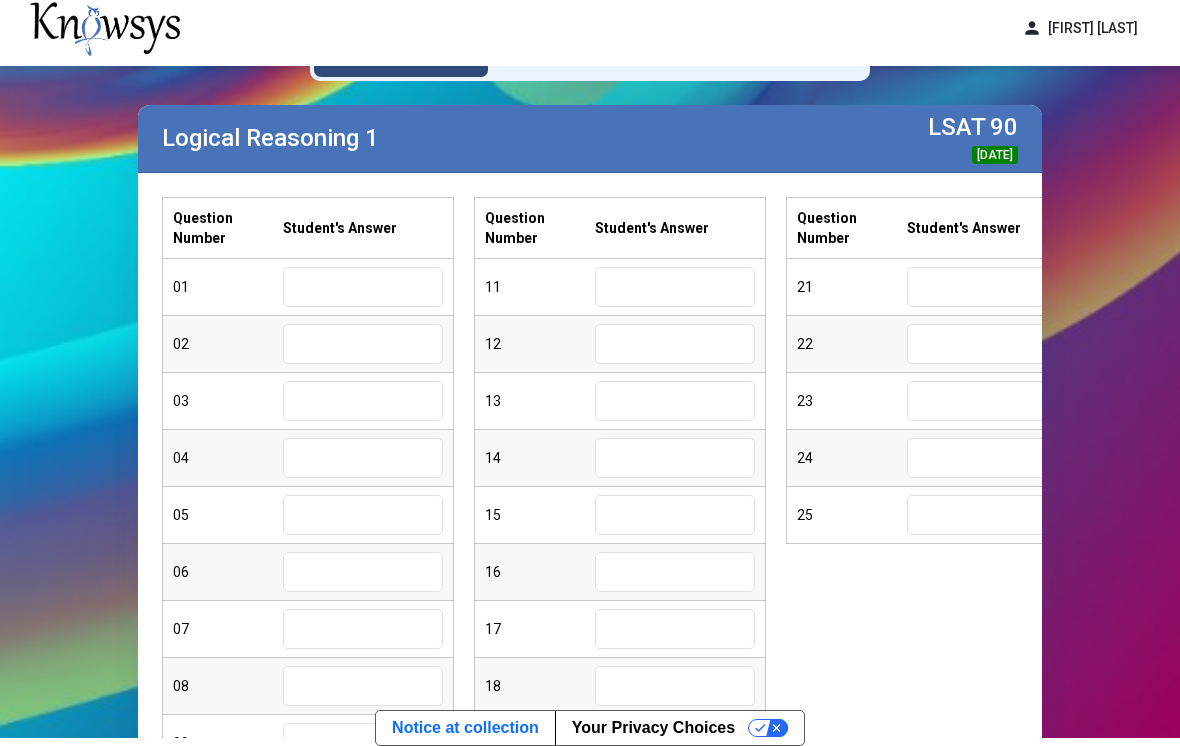 scroll, scrollTop: 88, scrollLeft: 0, axis: vertical 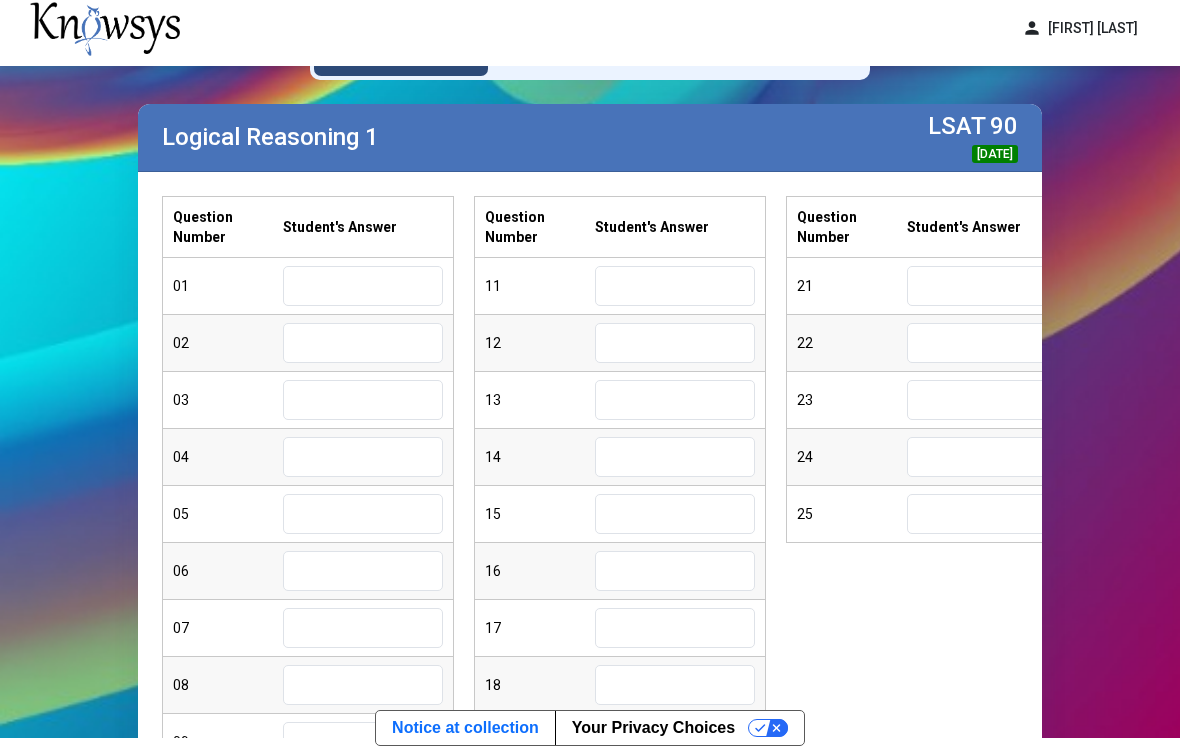 click at bounding box center [363, 286] 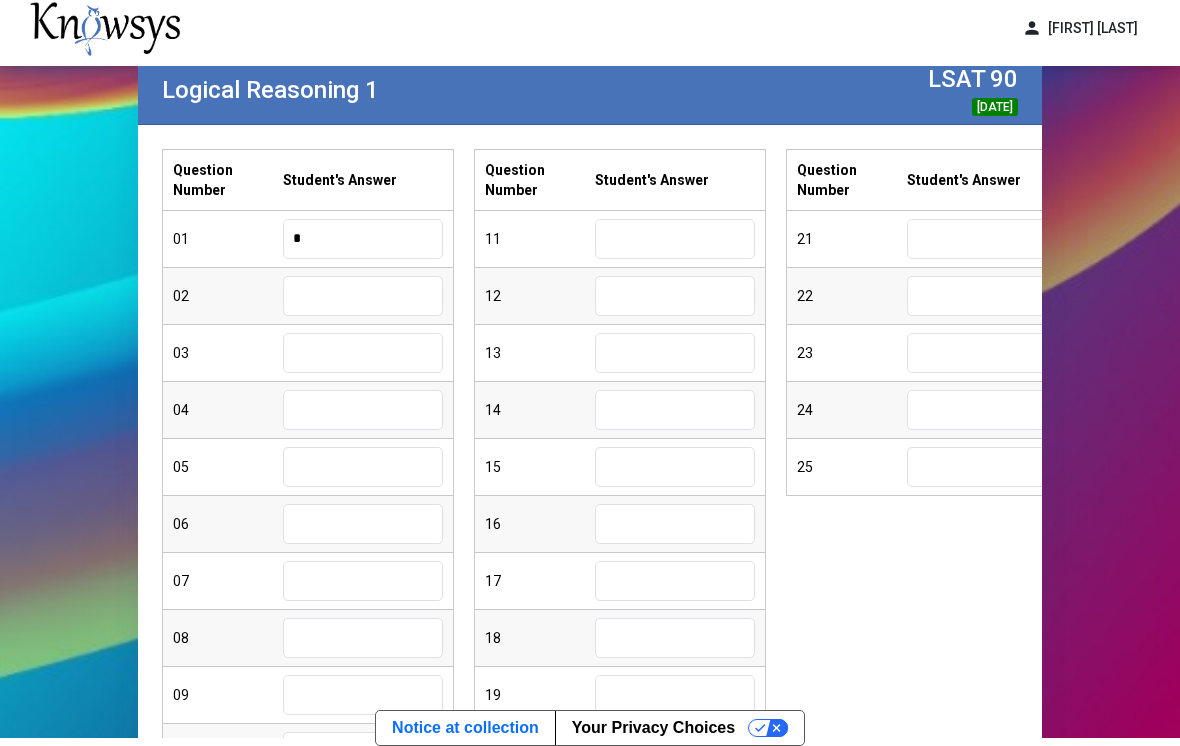scroll, scrollTop: 140, scrollLeft: 0, axis: vertical 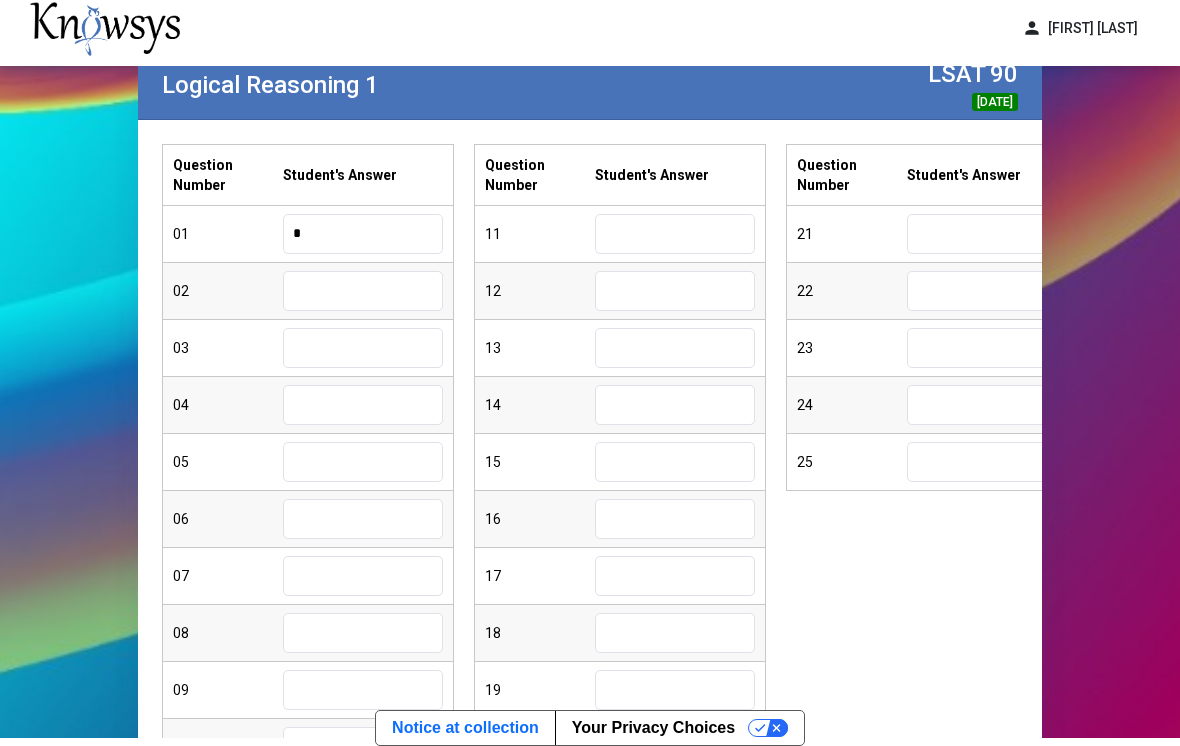 type on "*" 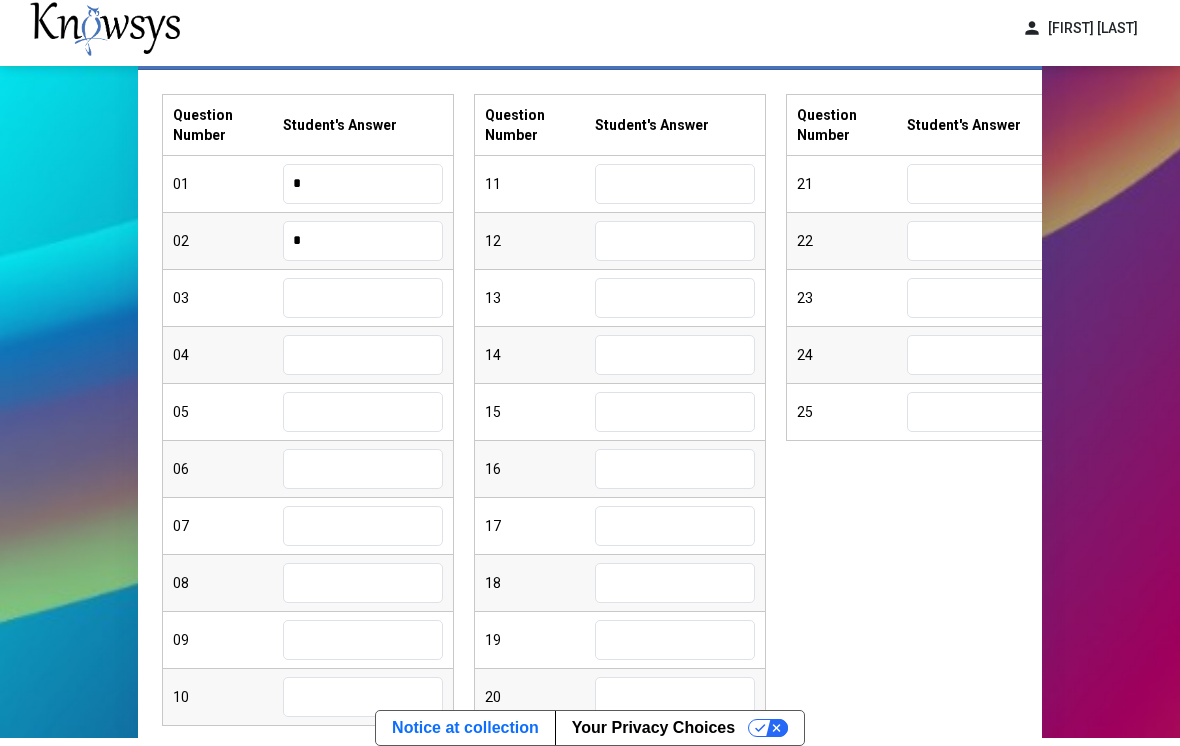 scroll, scrollTop: 225, scrollLeft: 0, axis: vertical 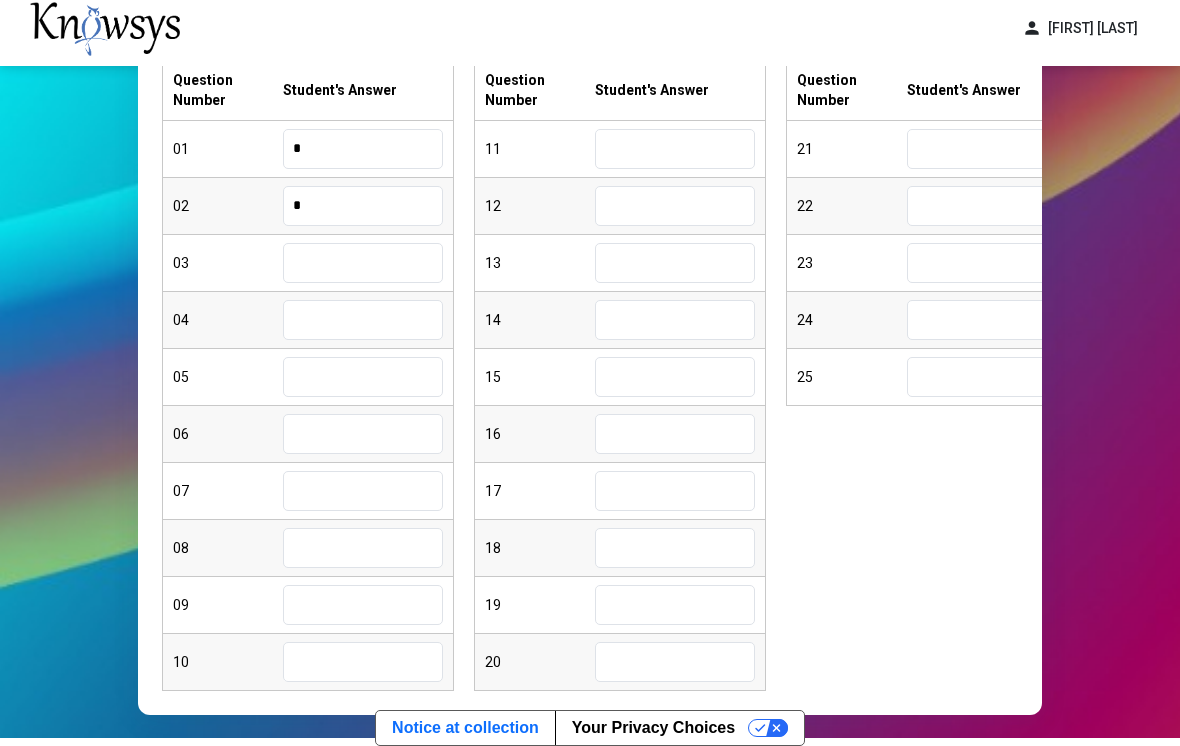 type on "*" 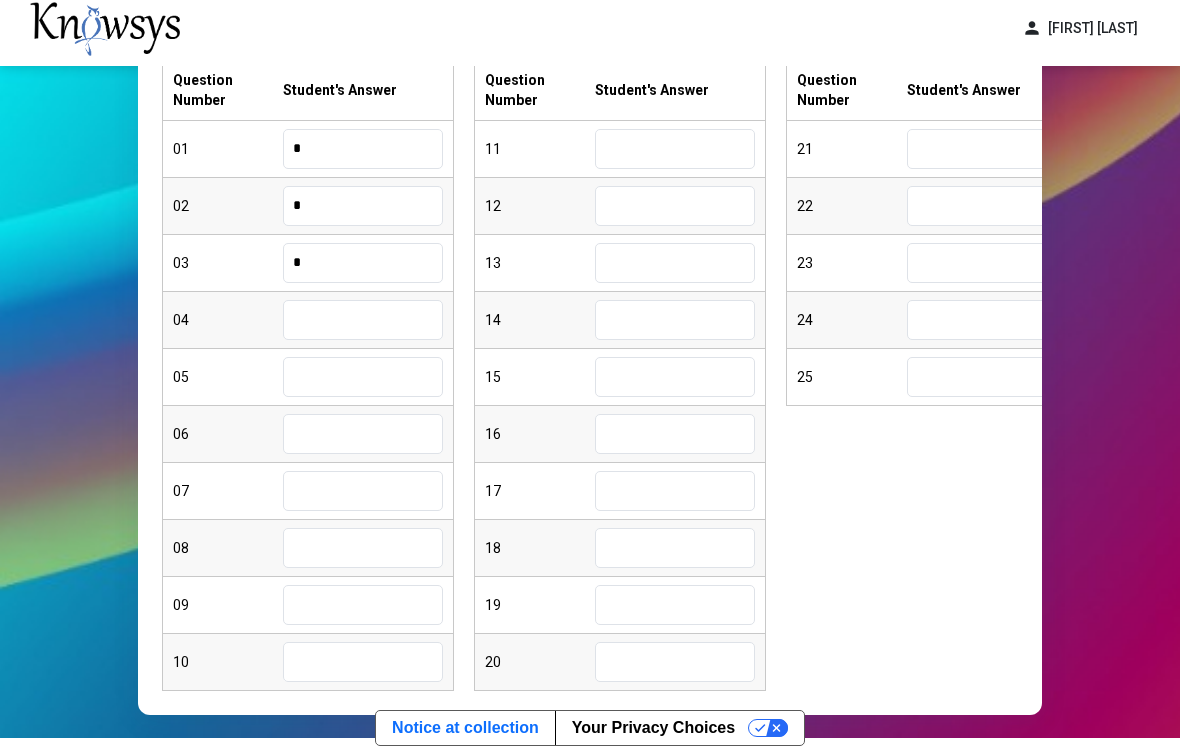 scroll, scrollTop: 265, scrollLeft: 0, axis: vertical 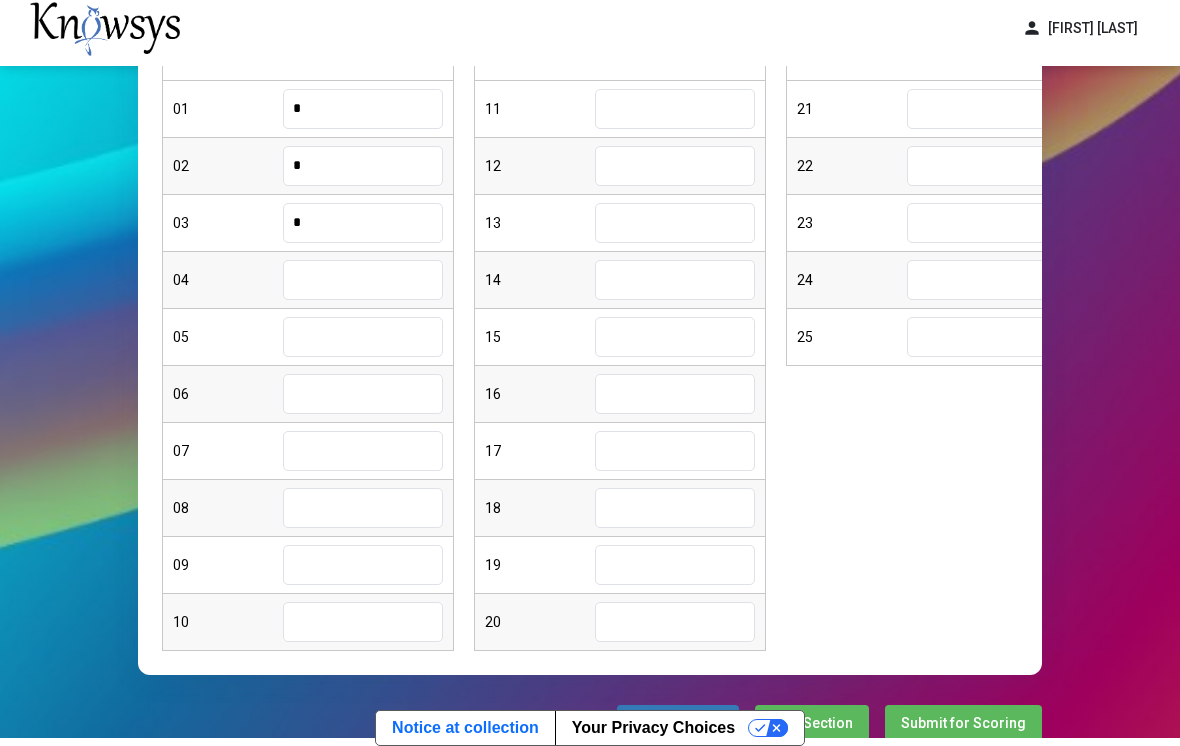 type on "*" 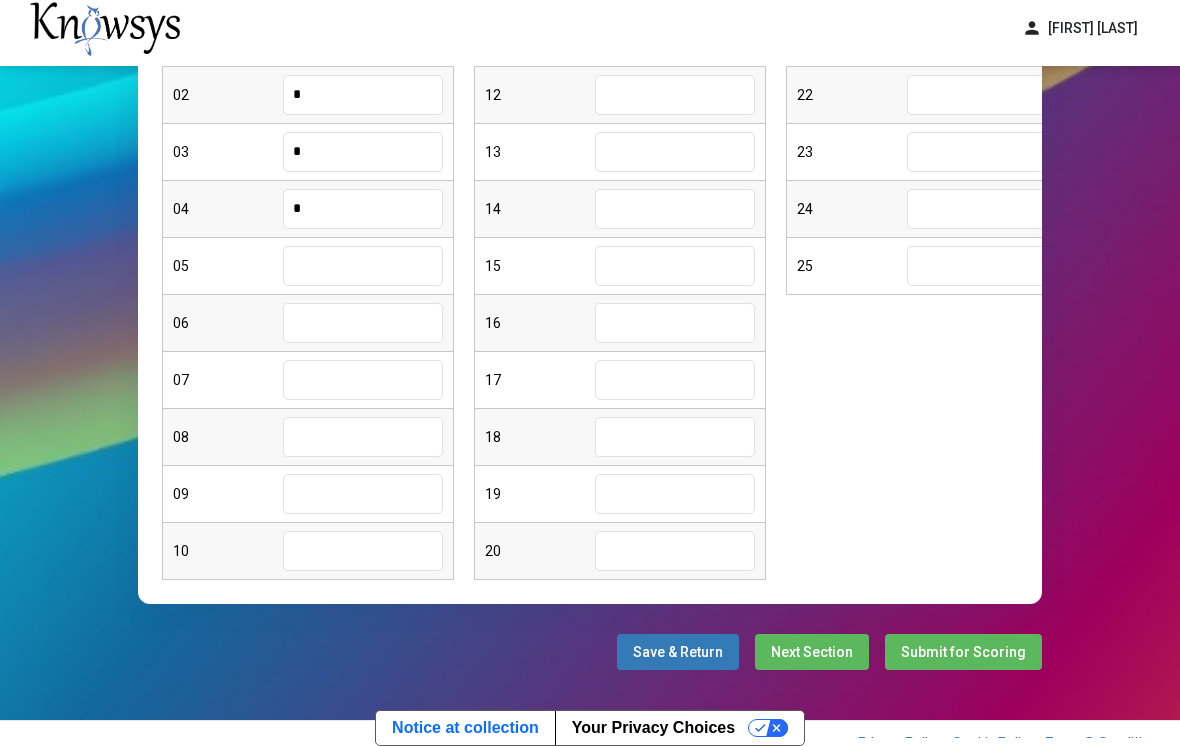 type on "*" 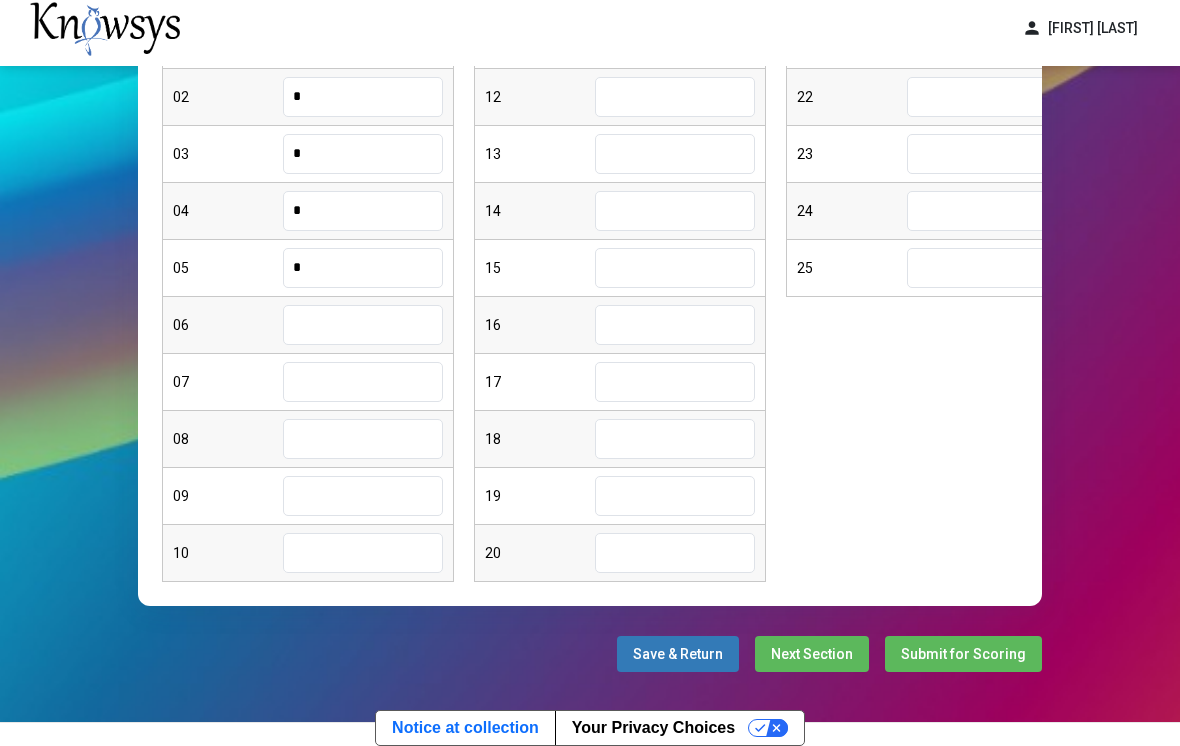 scroll, scrollTop: 0, scrollLeft: 0, axis: both 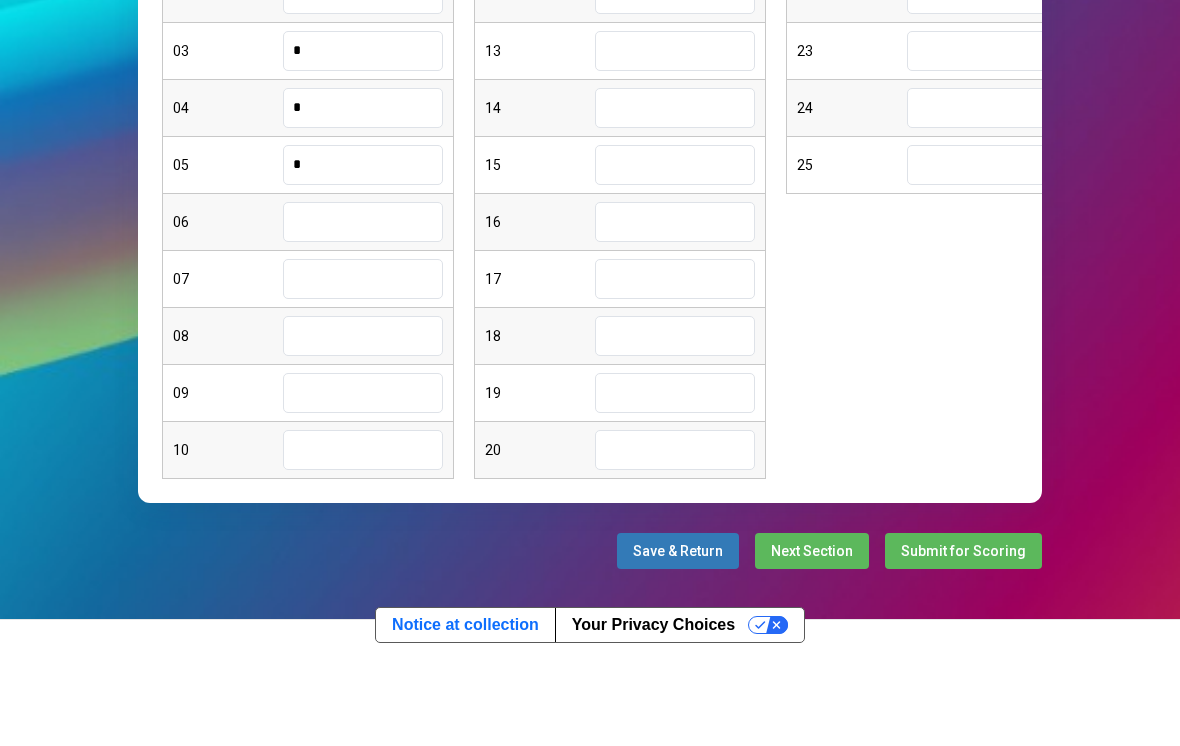 type on "*" 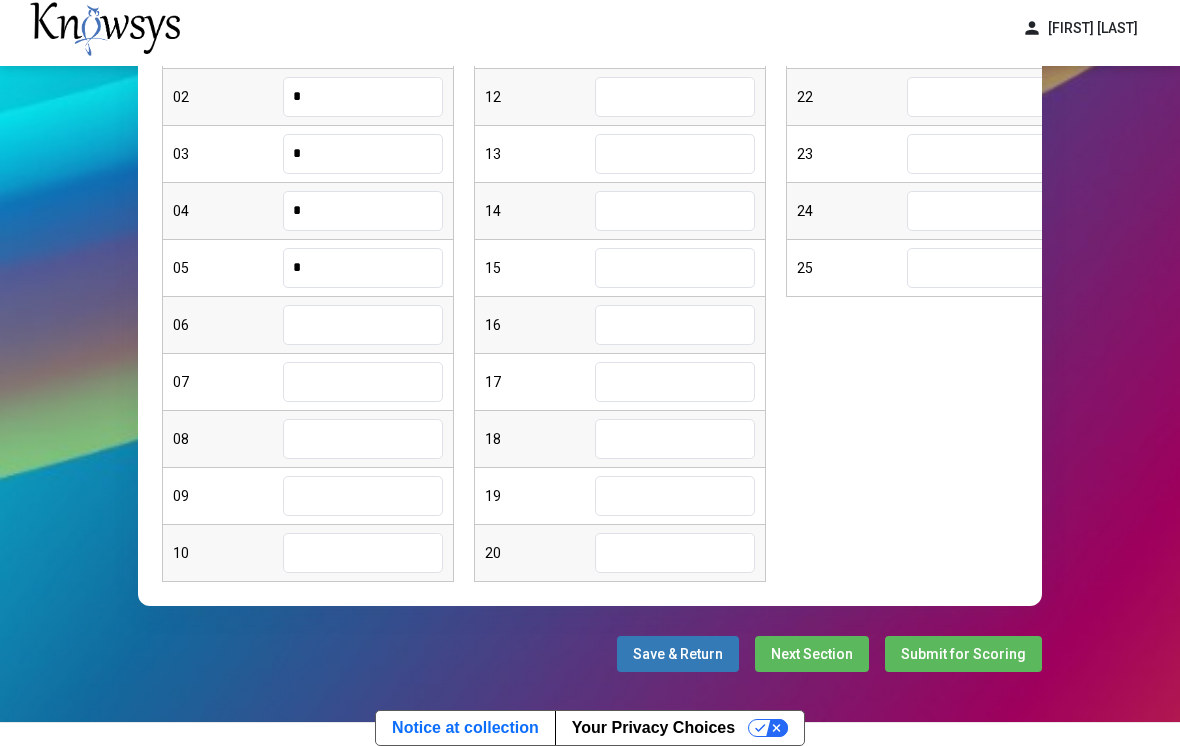 click at bounding box center (363, 325) 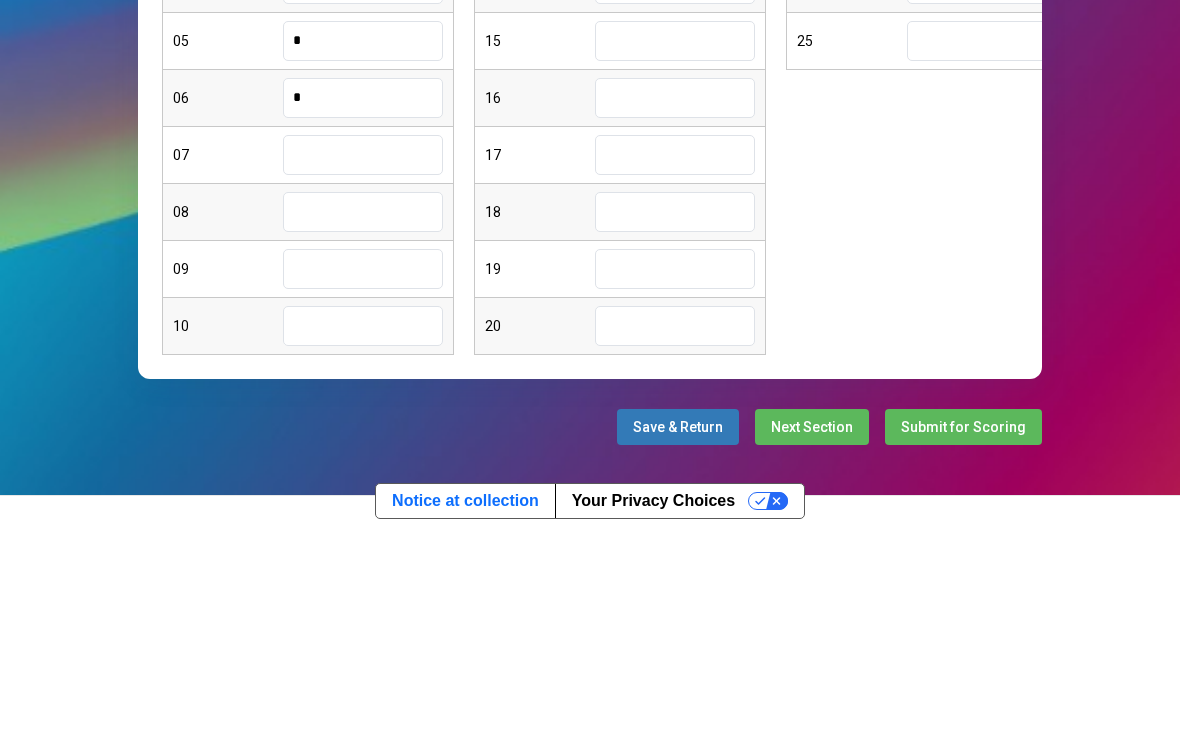 type on "*" 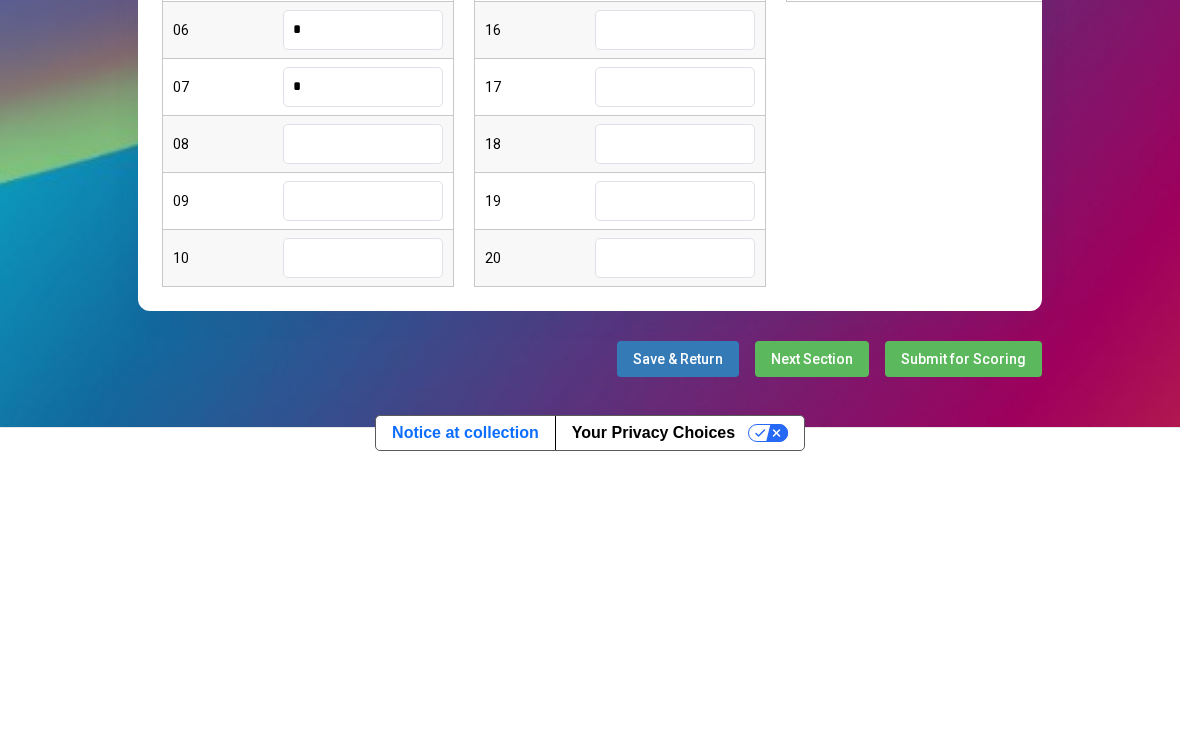 type on "*" 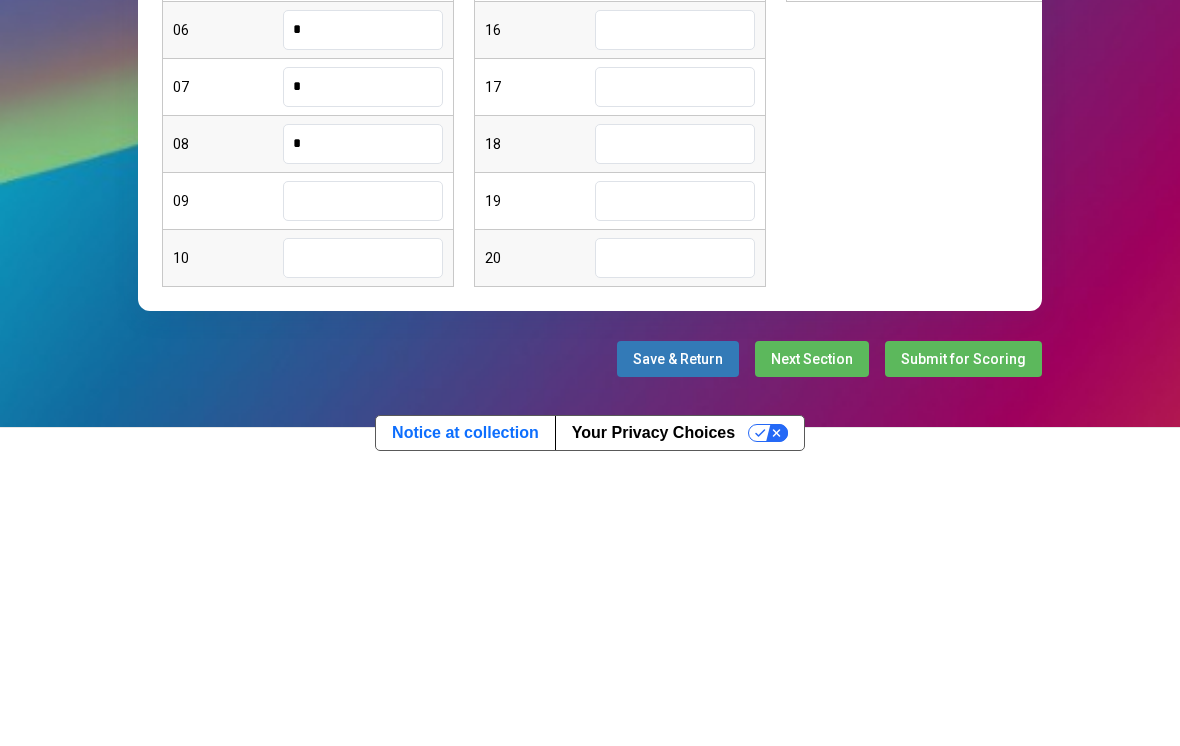 type on "*" 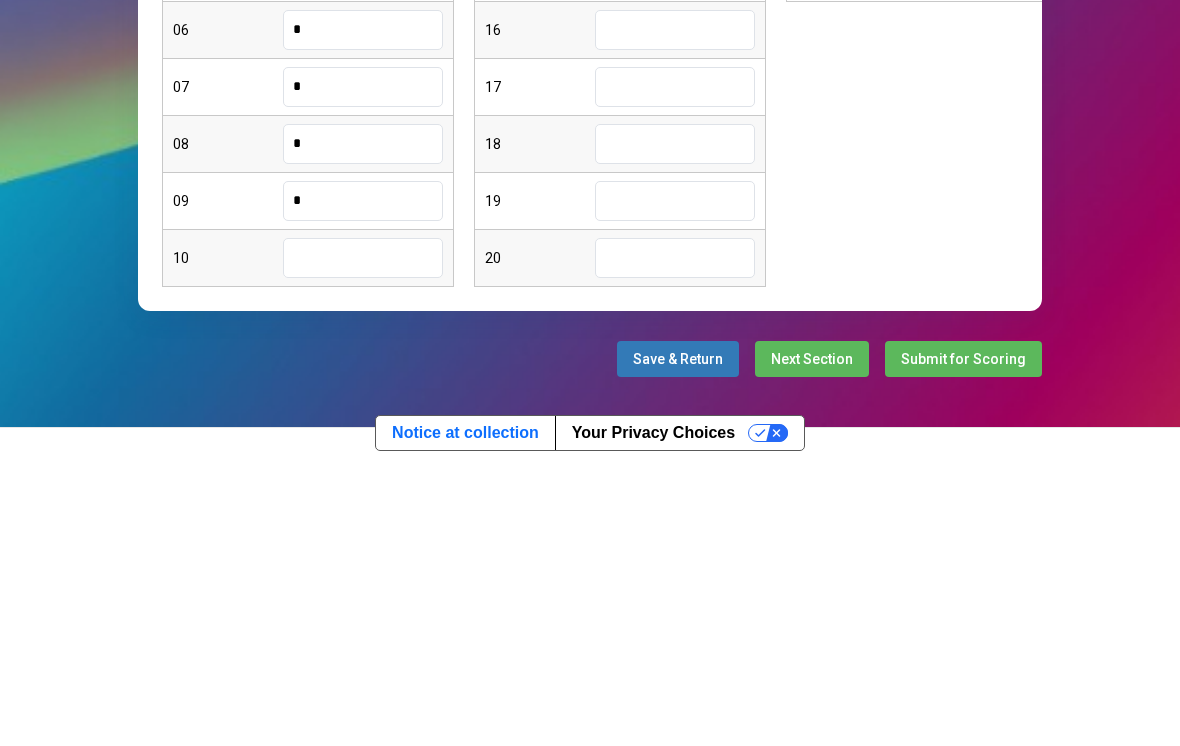 type on "*" 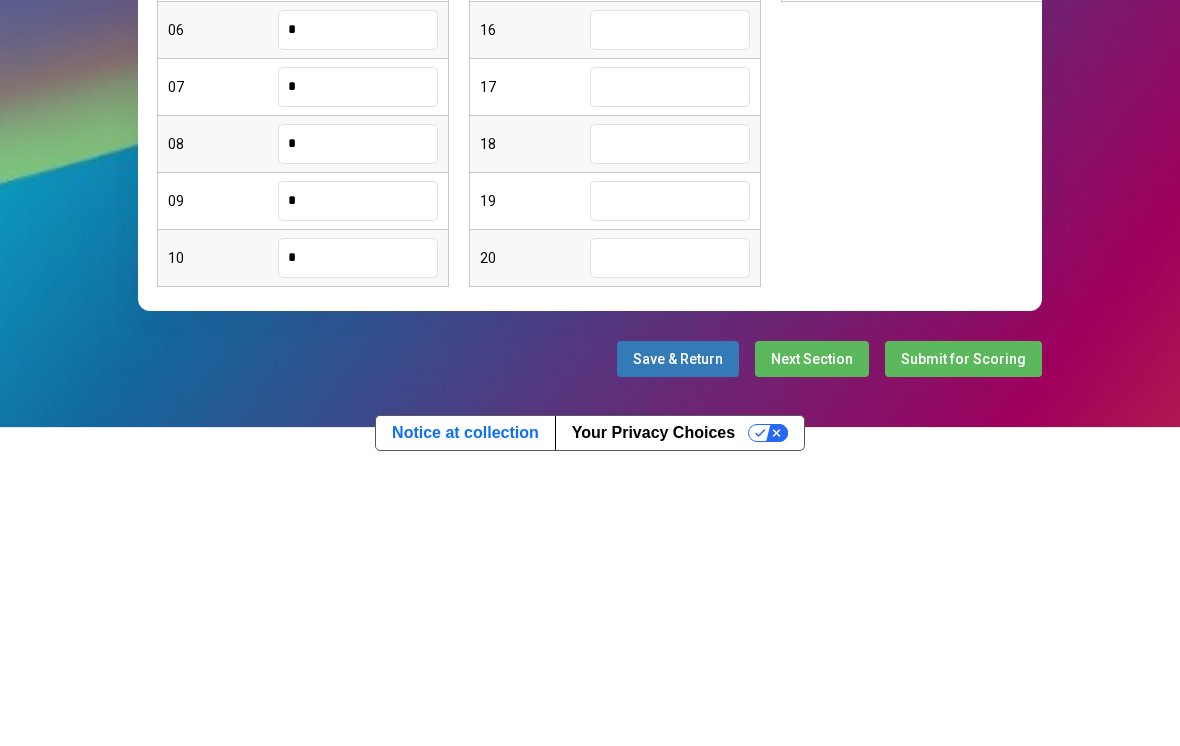 scroll, scrollTop: 0, scrollLeft: 4, axis: horizontal 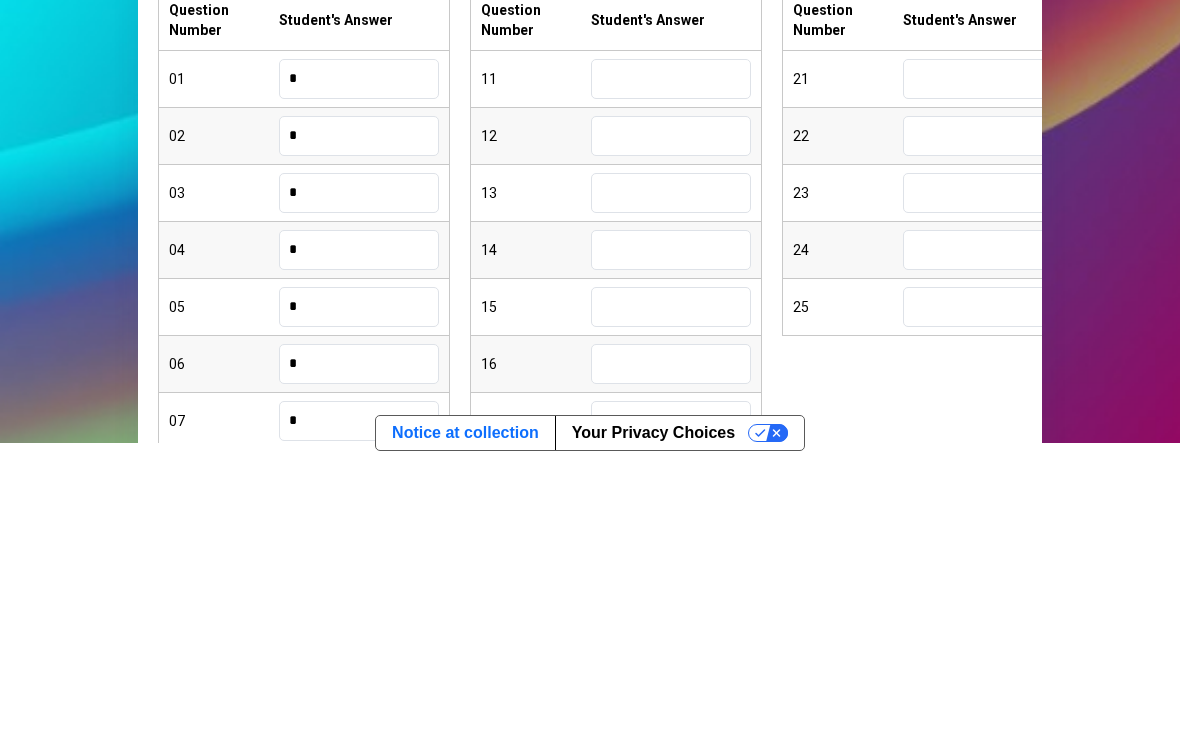 type on "*" 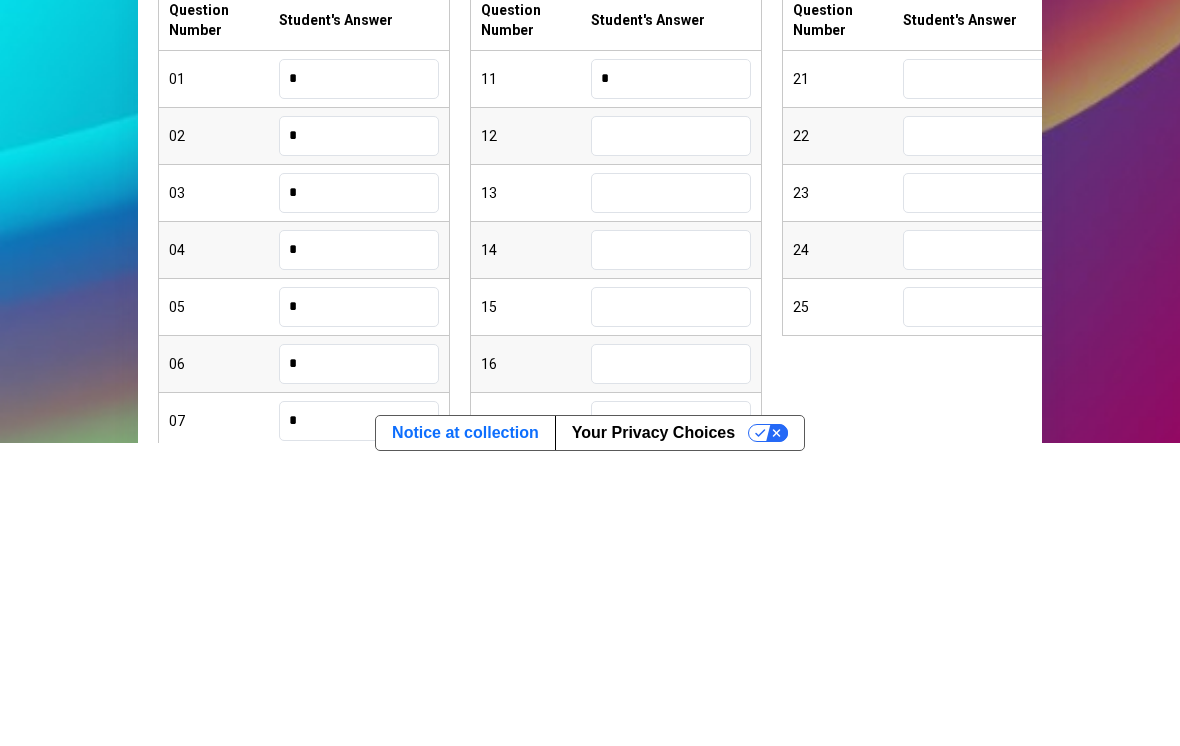 scroll, scrollTop: 0, scrollLeft: 0, axis: both 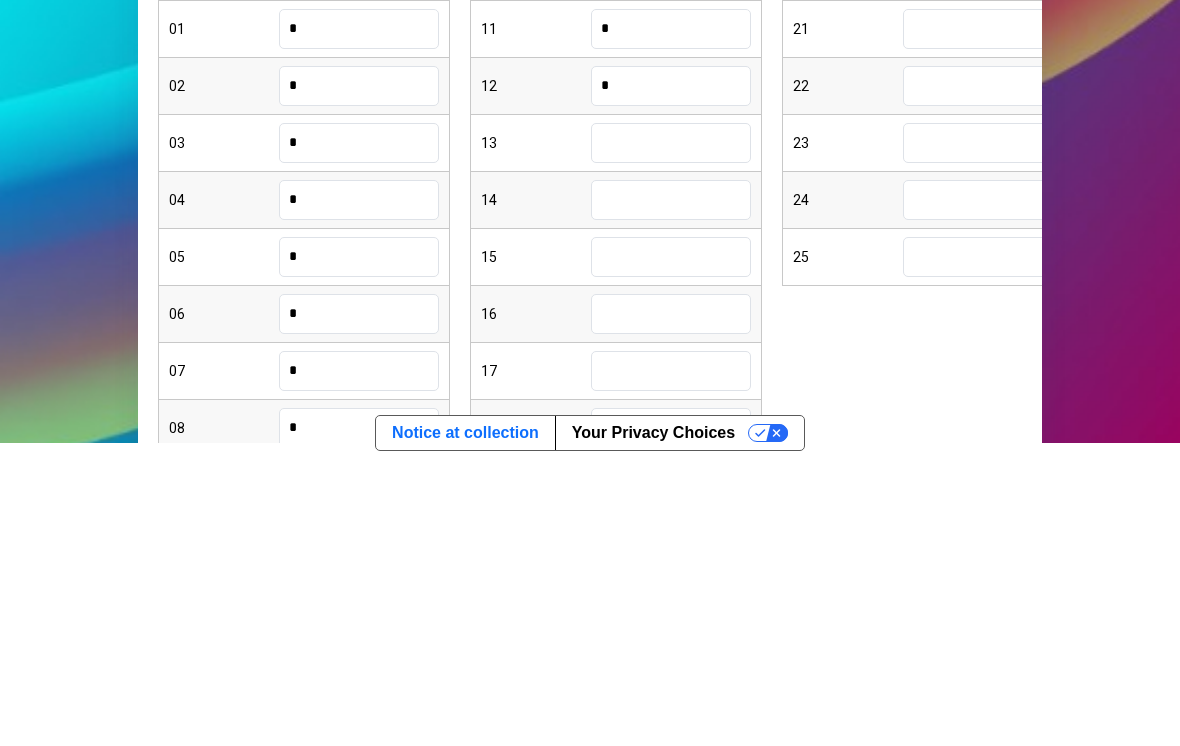 type on "*" 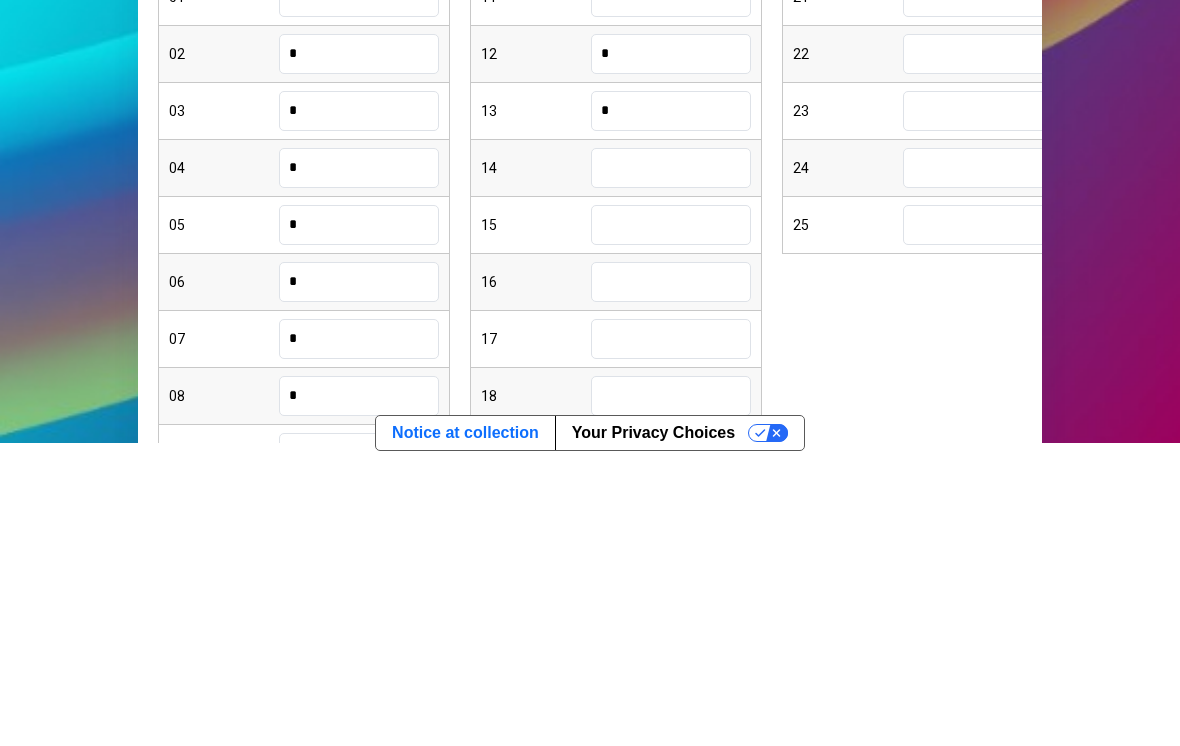 scroll, scrollTop: 127, scrollLeft: 0, axis: vertical 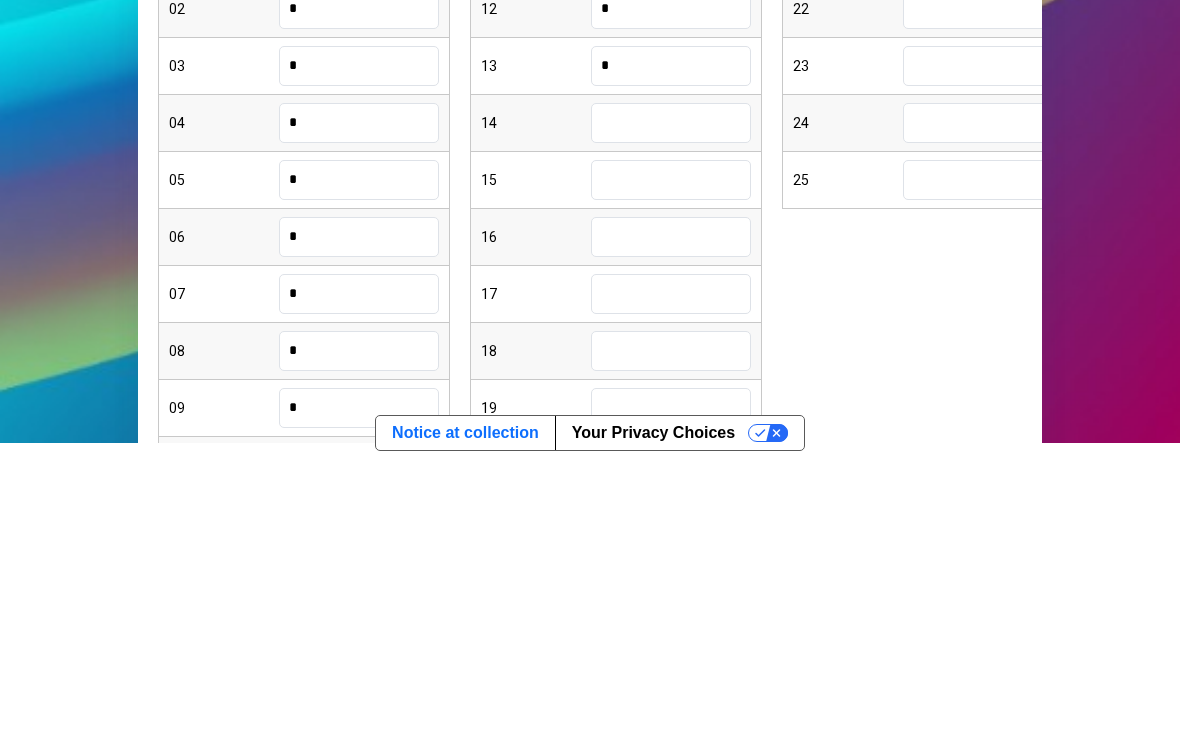 type on "*" 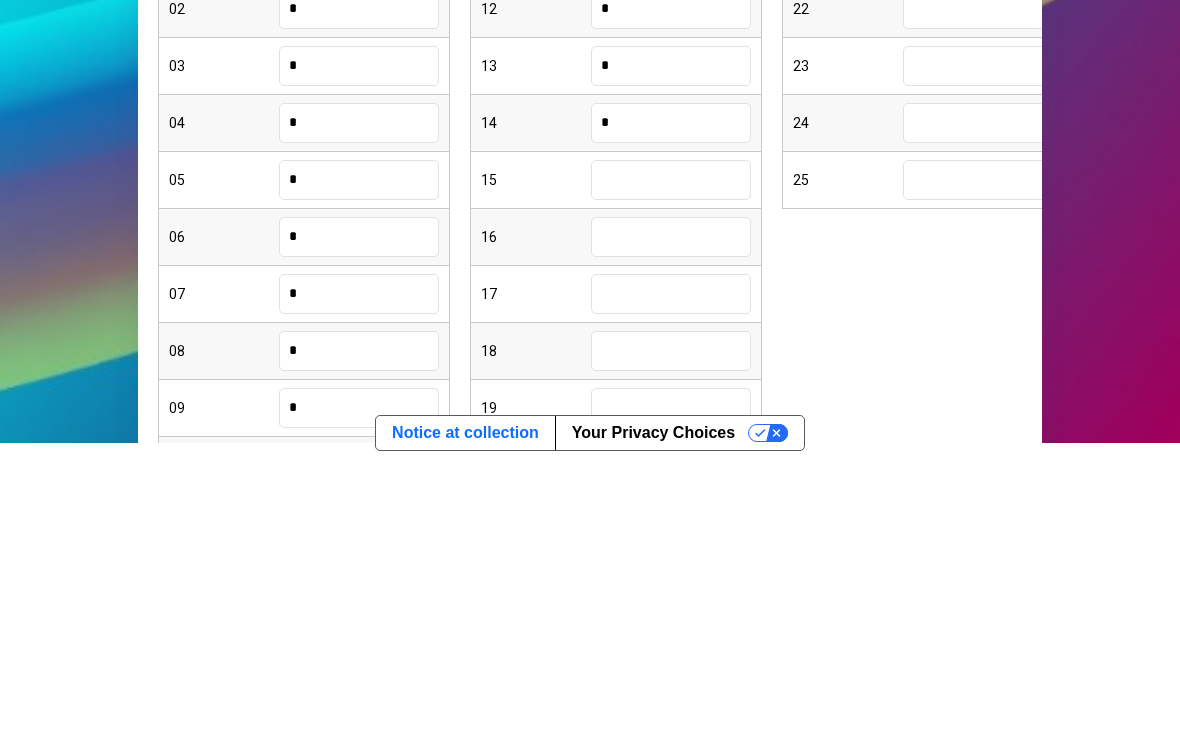 type on "*" 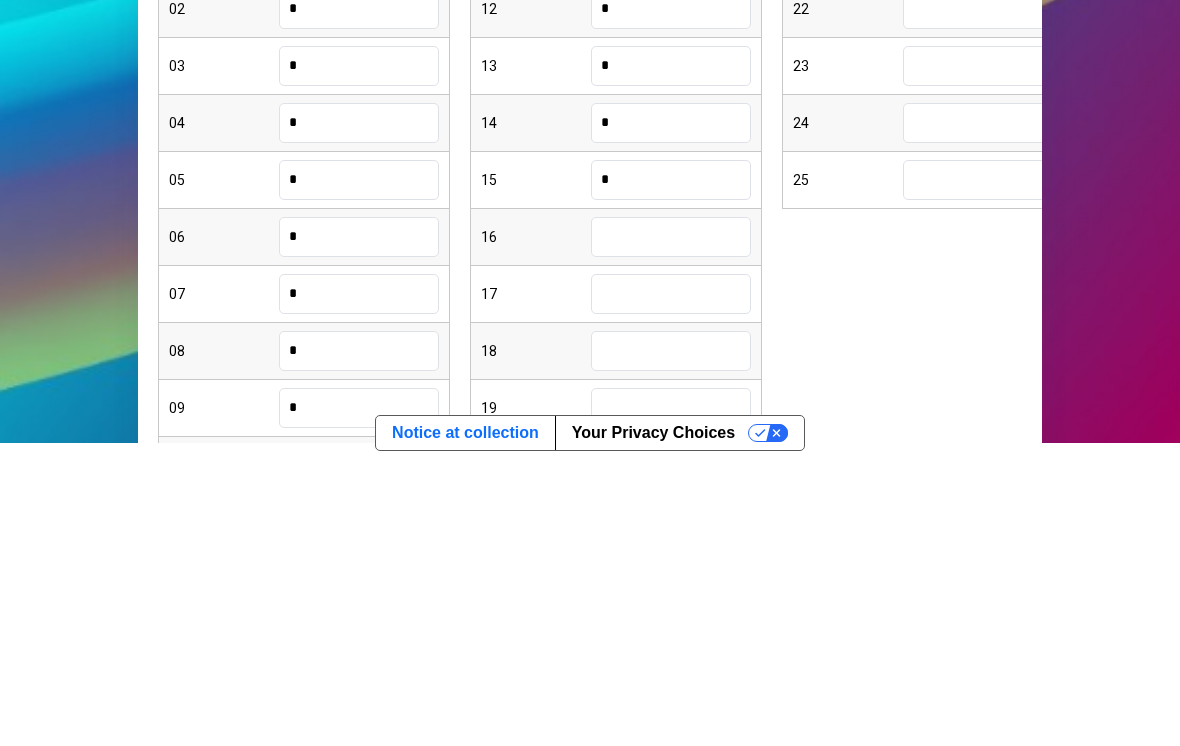 type on "*" 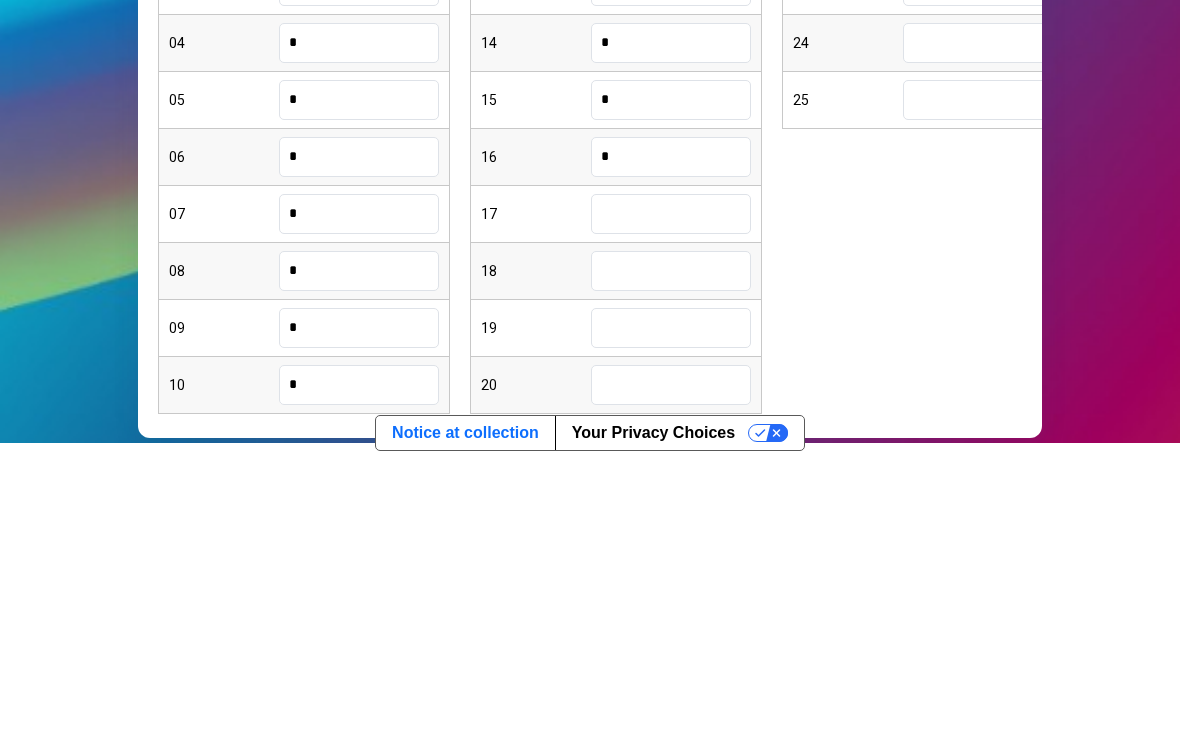 scroll, scrollTop: 222, scrollLeft: 0, axis: vertical 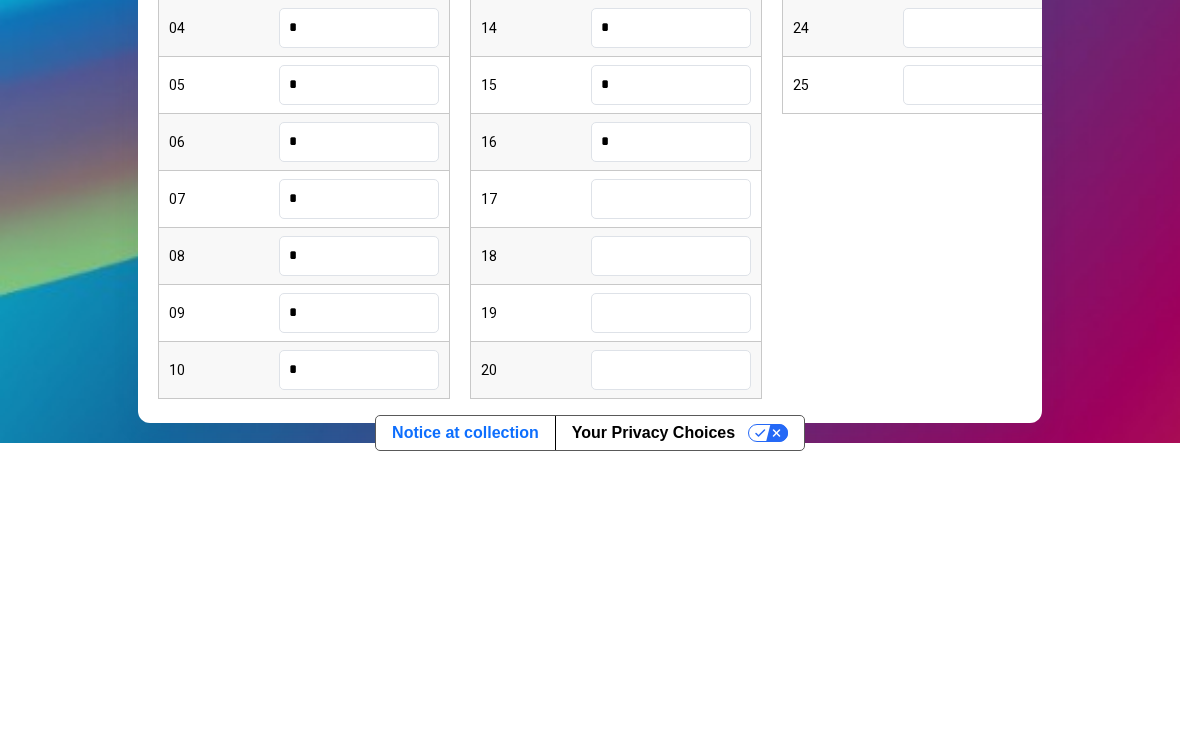 type on "*" 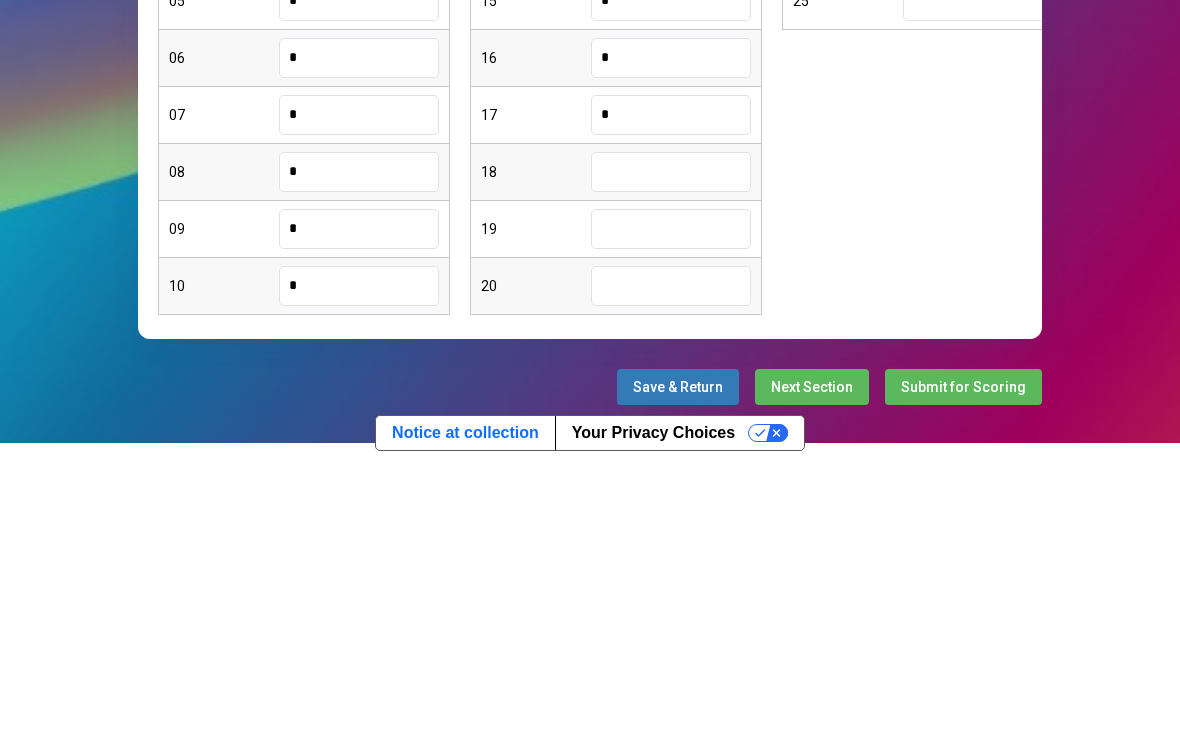 scroll, scrollTop: 308, scrollLeft: 0, axis: vertical 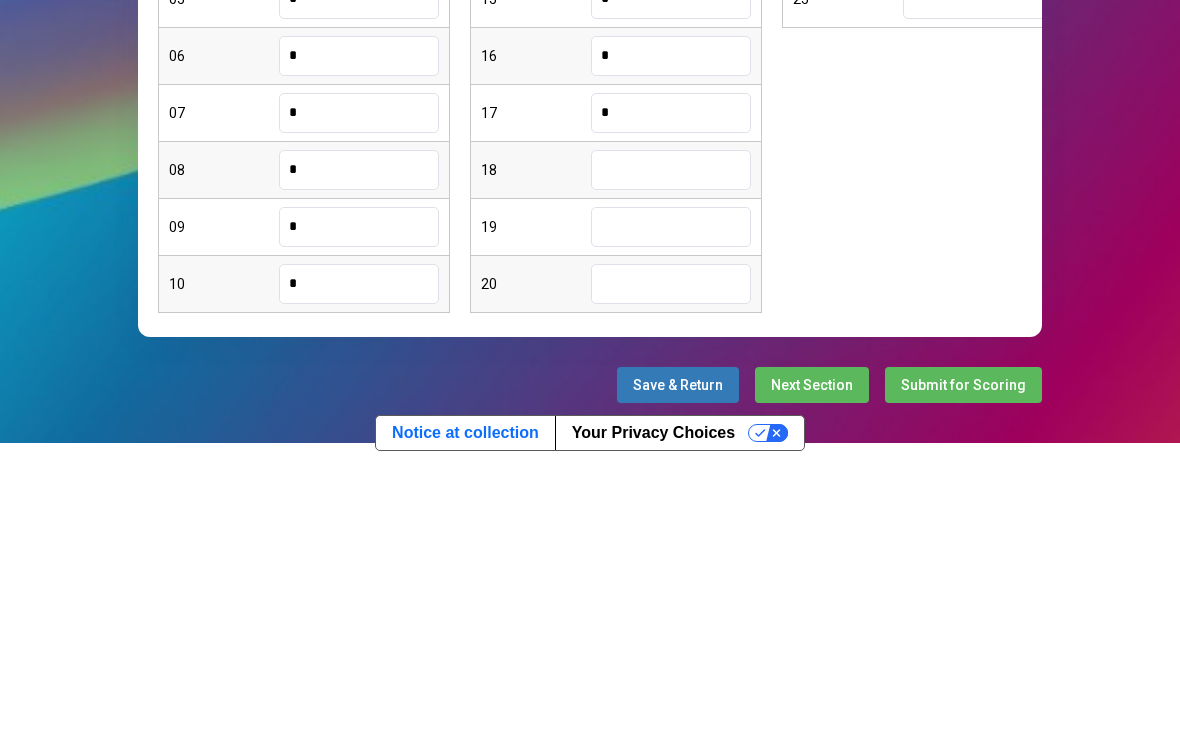 type on "*" 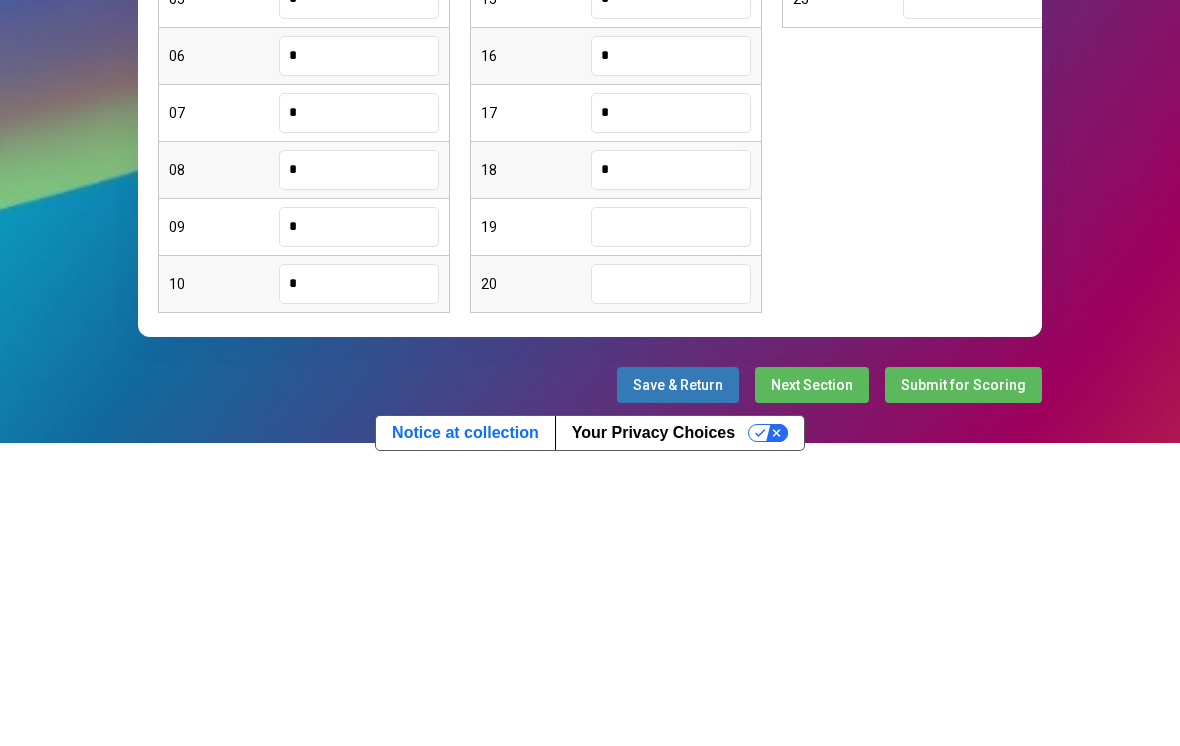 type on "*" 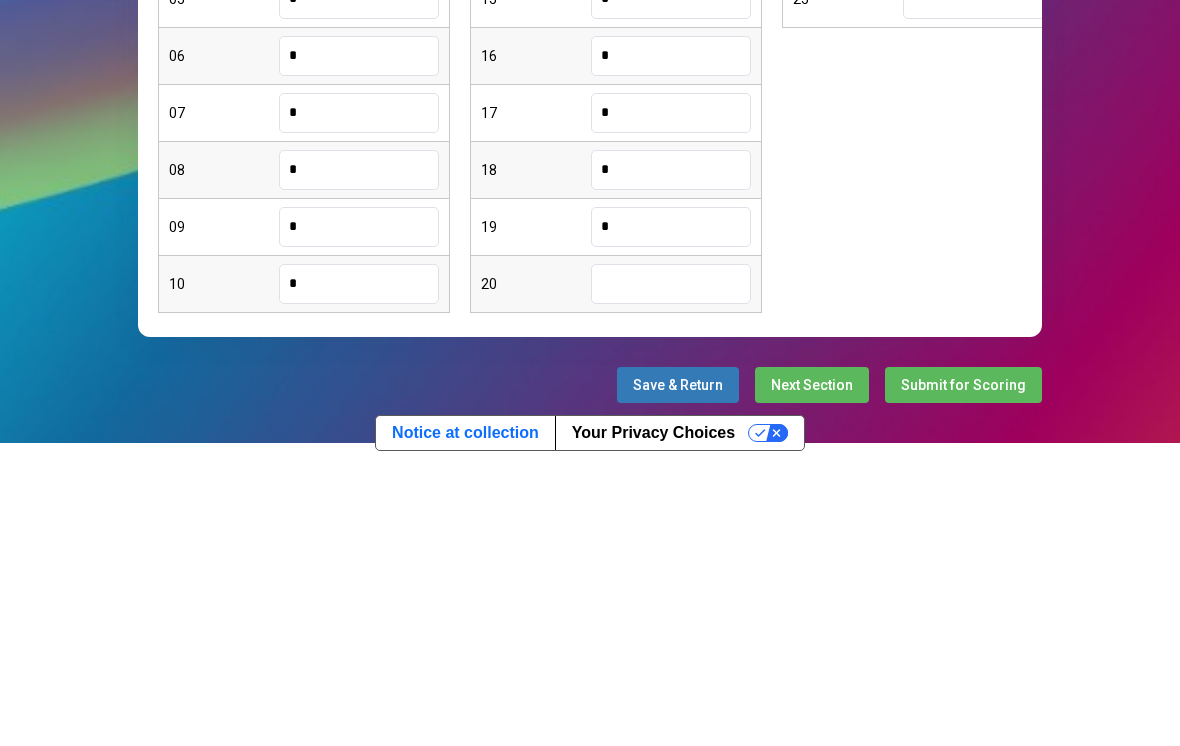 type on "*" 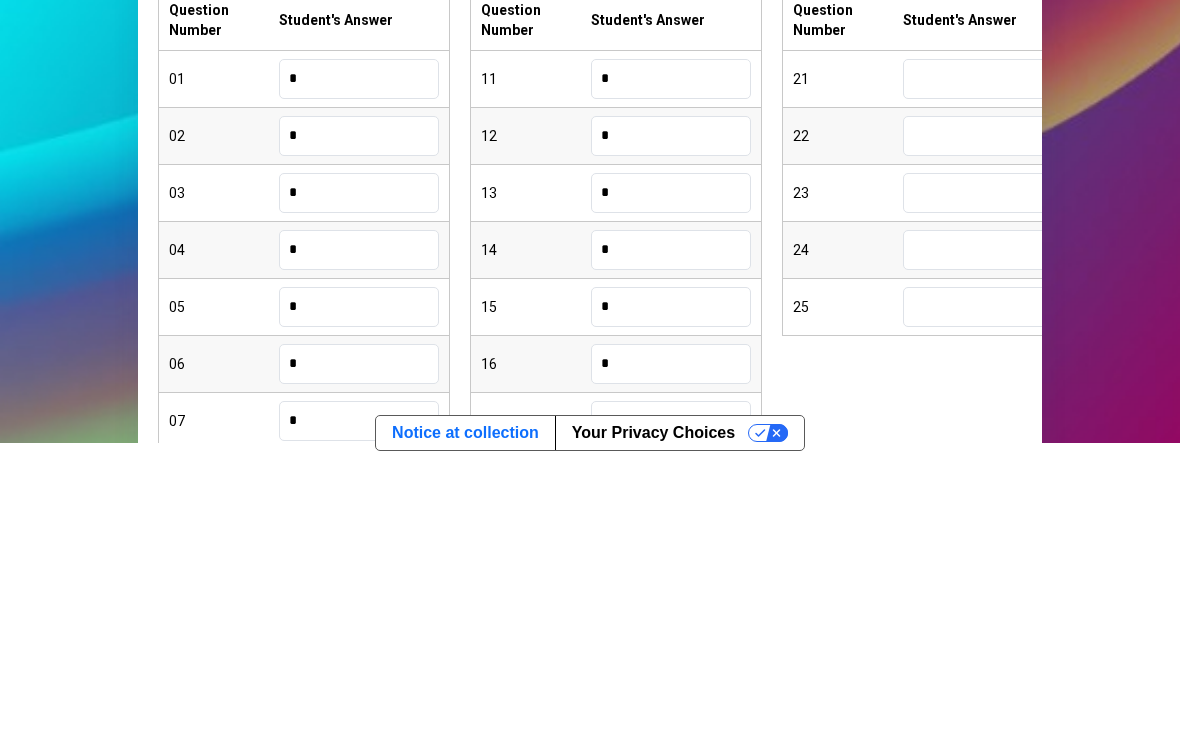 scroll, scrollTop: 0, scrollLeft: 0, axis: both 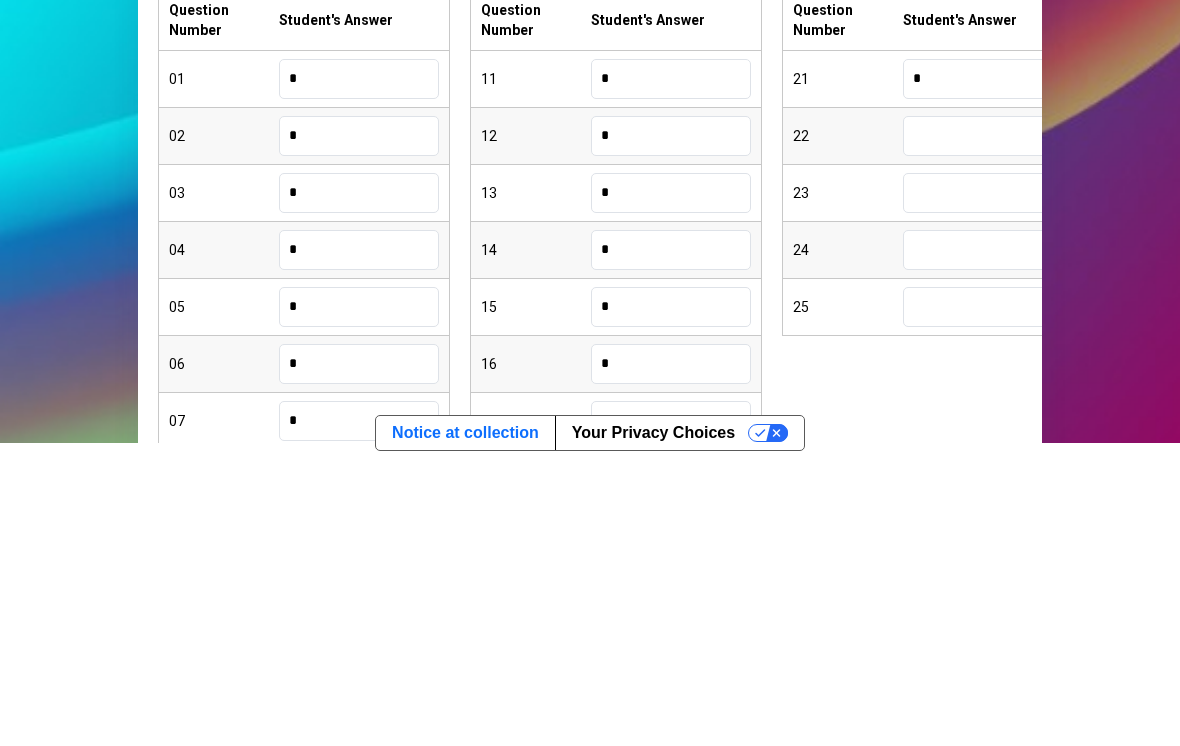type on "*" 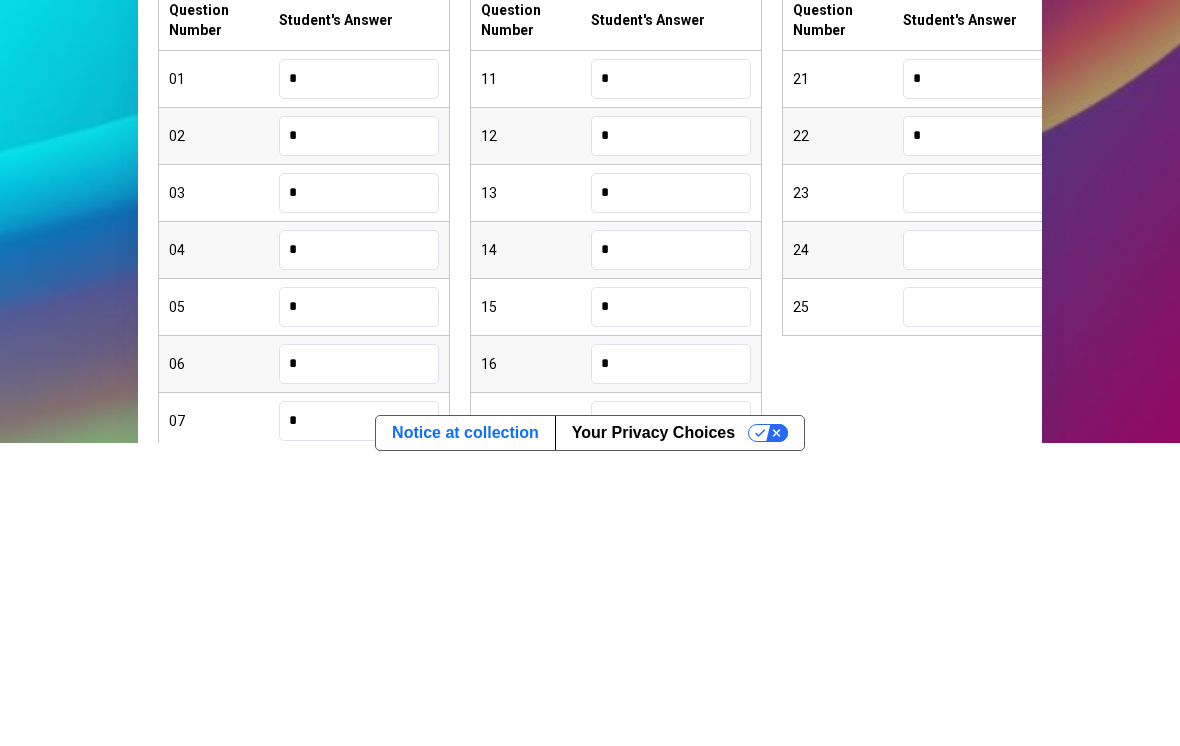 type on "*" 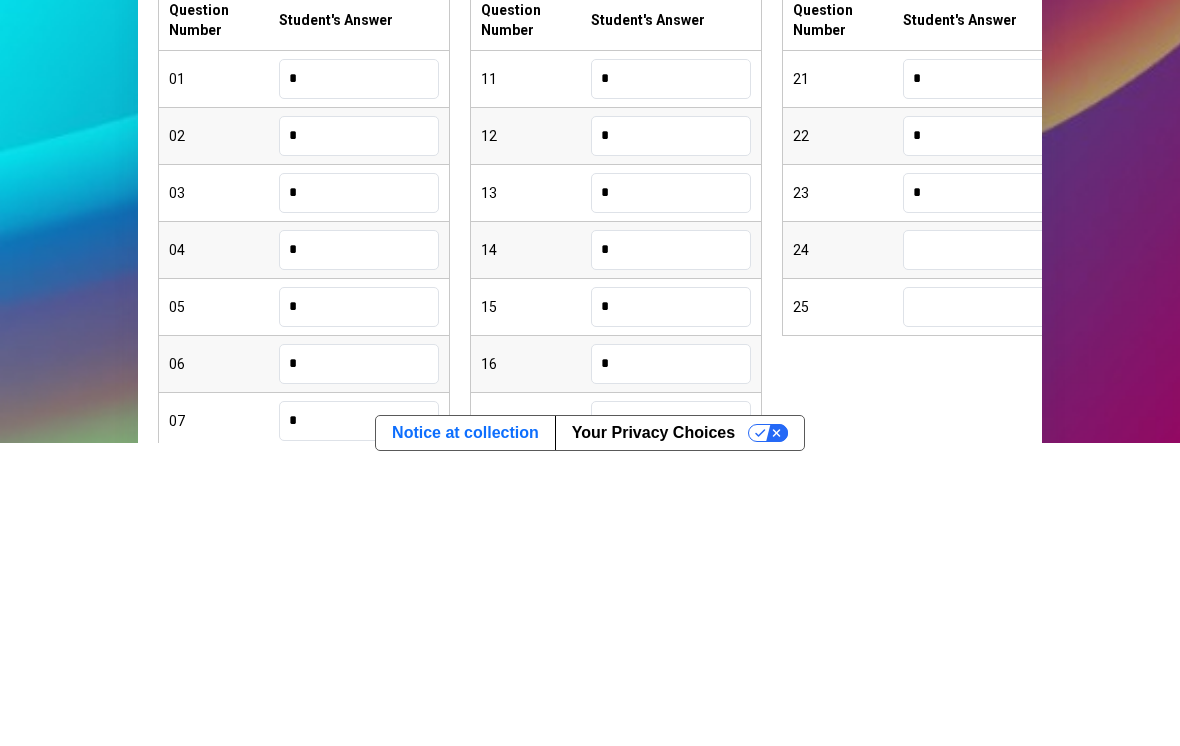 type on "*" 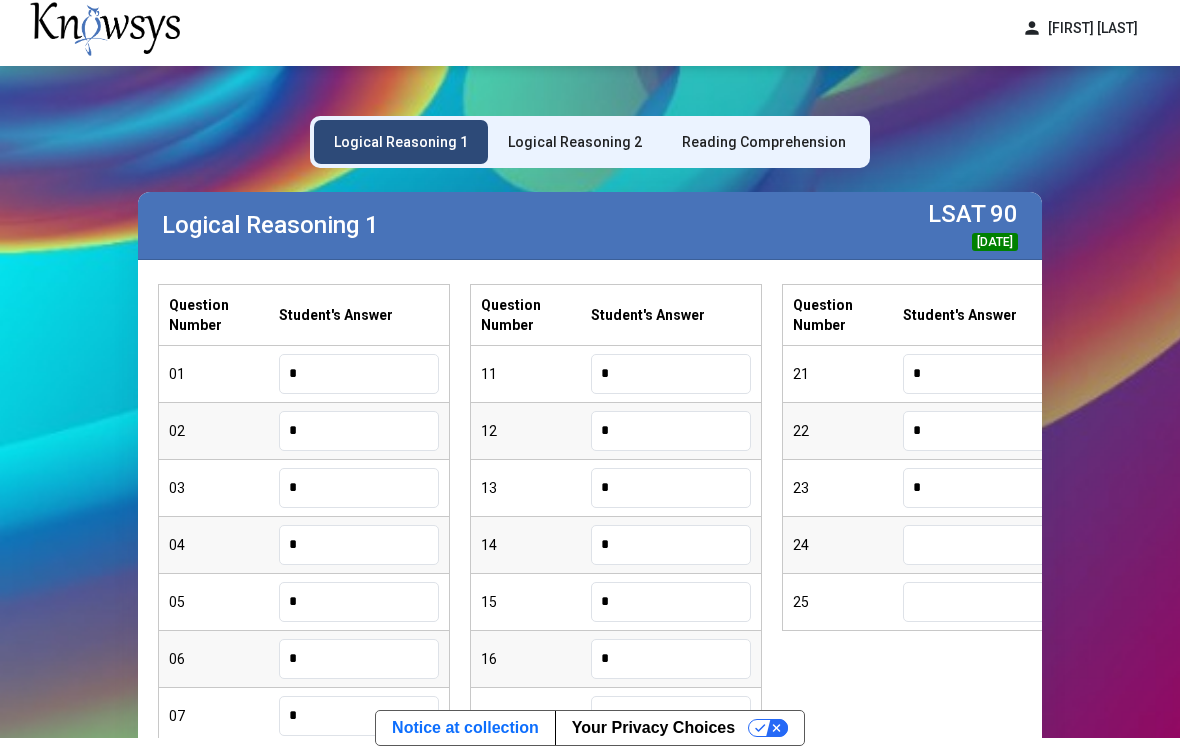 scroll, scrollTop: 0, scrollLeft: 0, axis: both 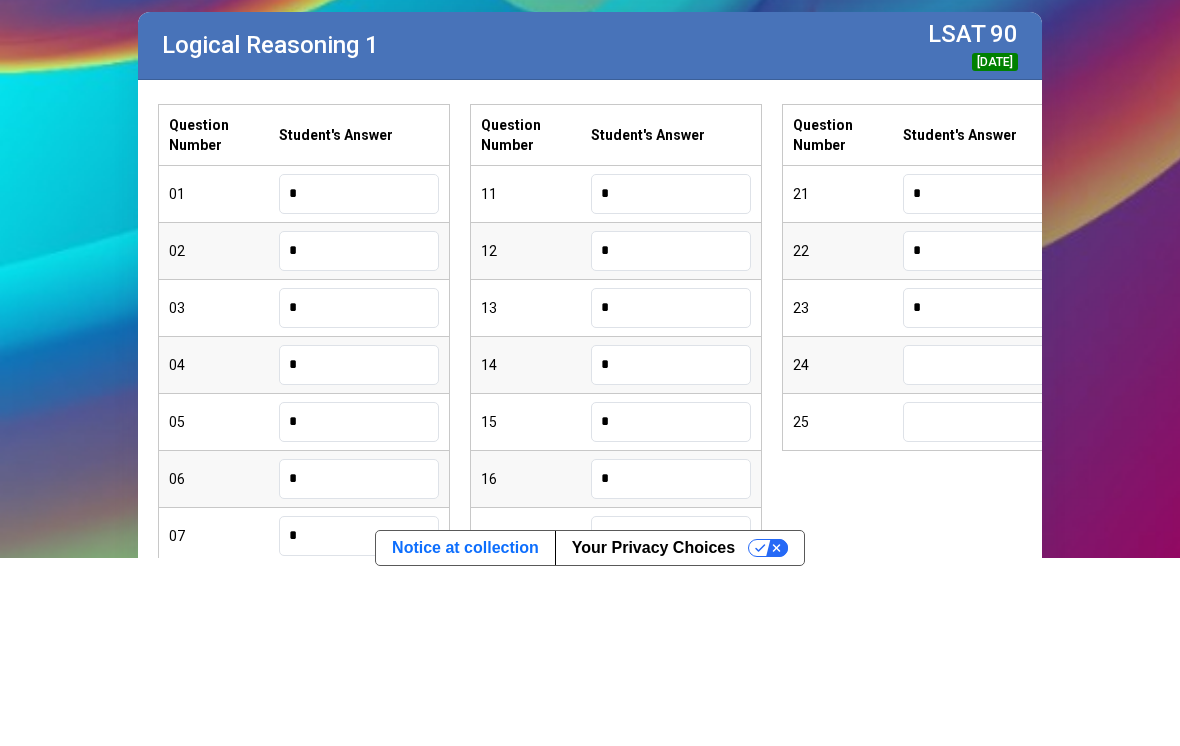 type on "*" 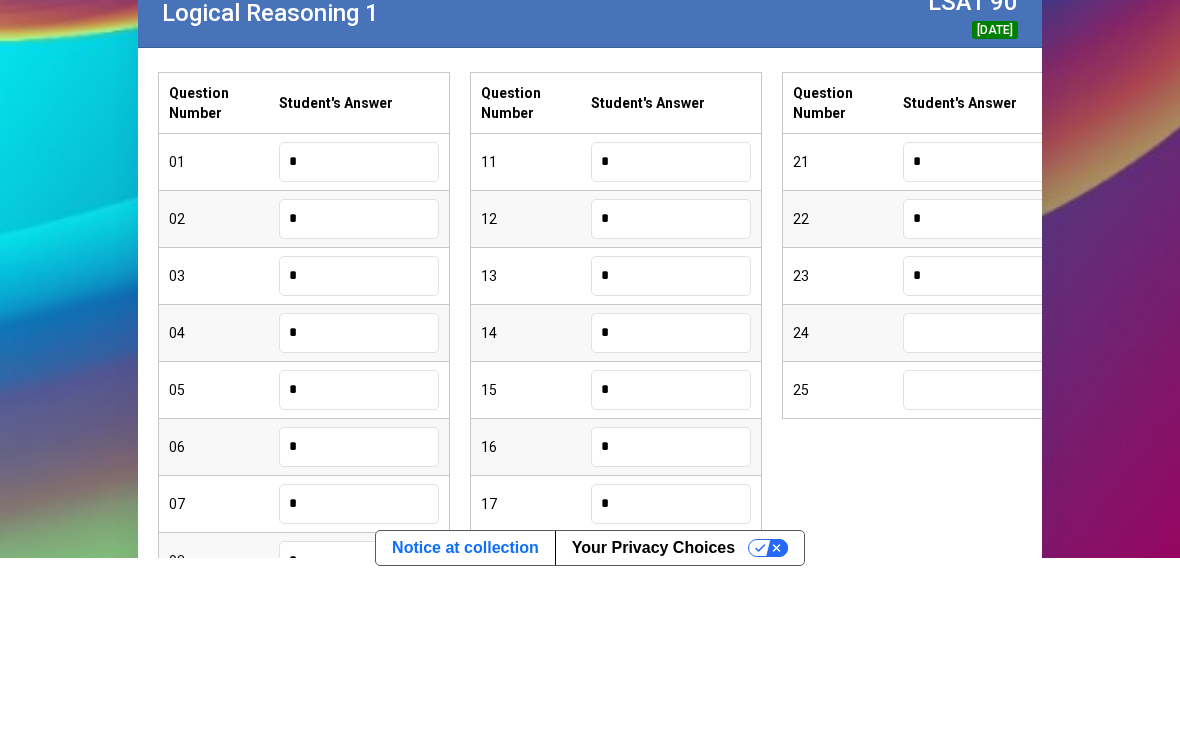 scroll, scrollTop: 29, scrollLeft: 0, axis: vertical 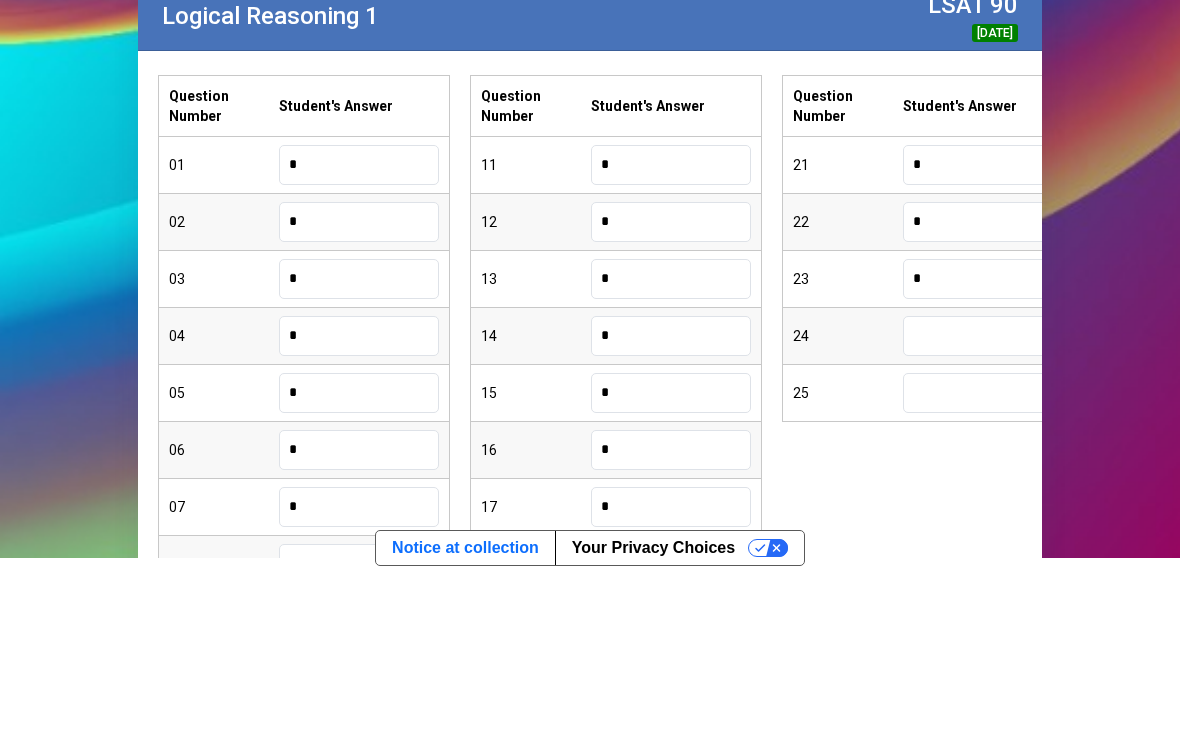 type on "*" 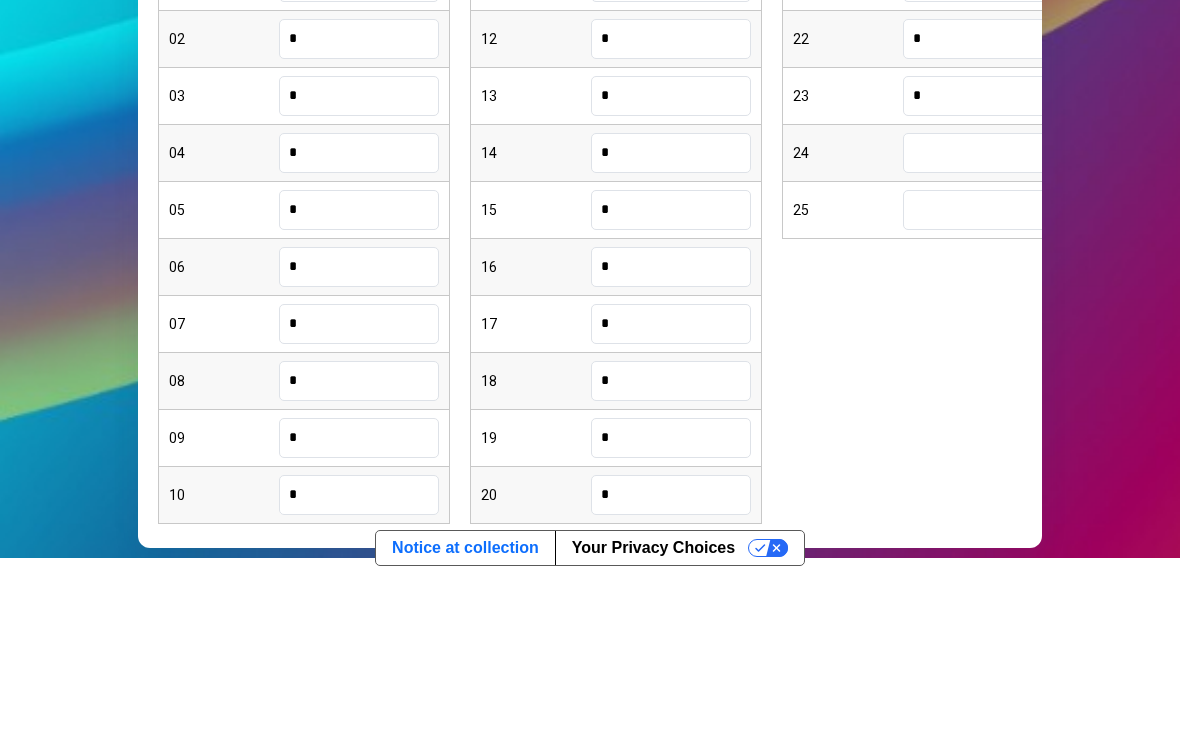 scroll, scrollTop: 213, scrollLeft: 0, axis: vertical 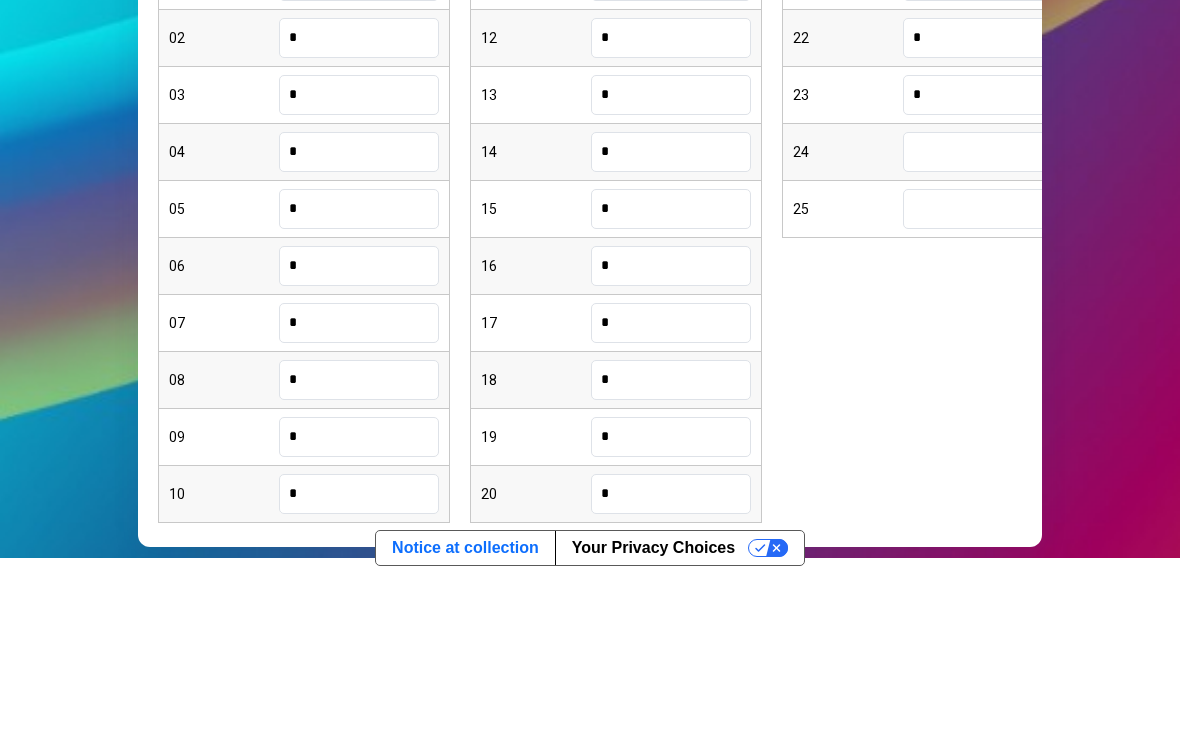 type on "*" 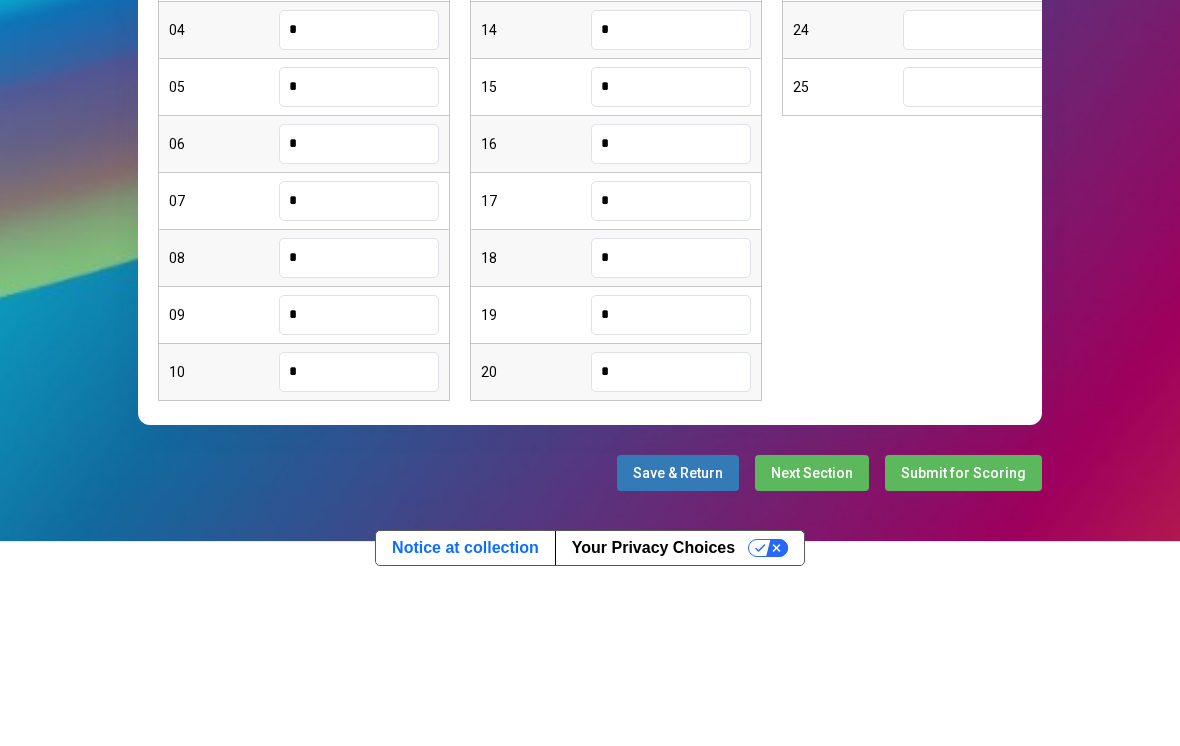 scroll, scrollTop: 334, scrollLeft: 0, axis: vertical 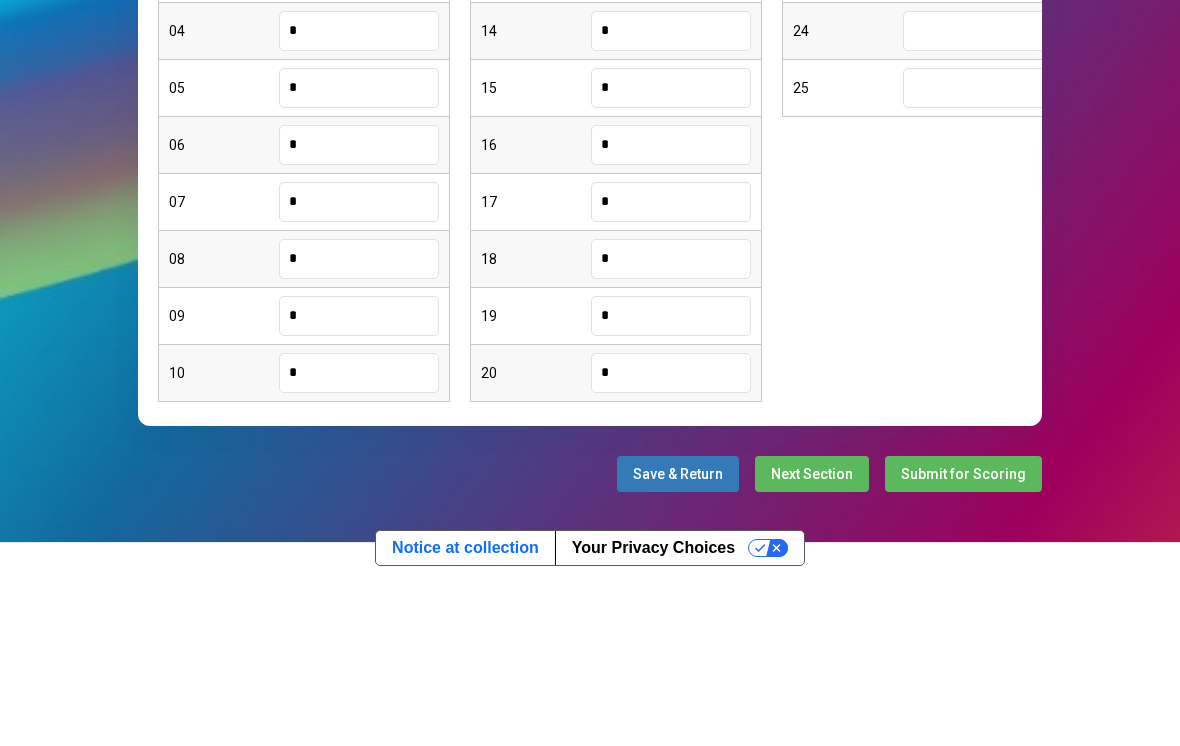 type on "*" 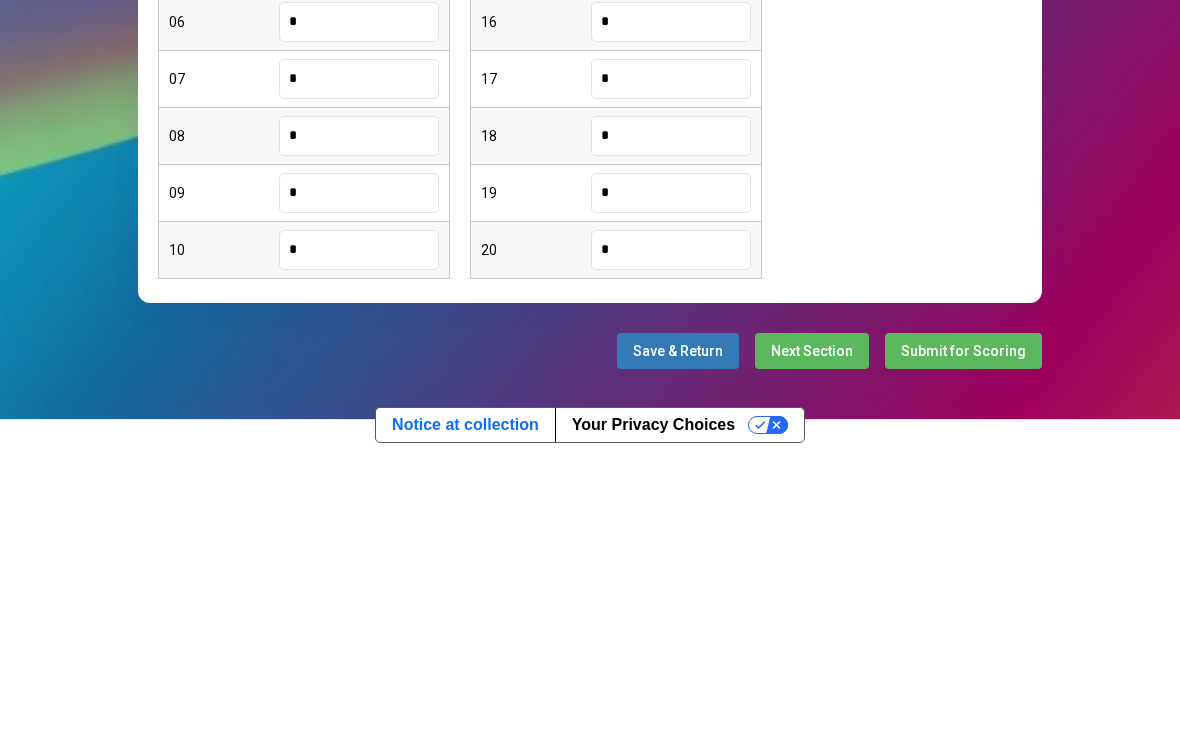 click on "*" at bounding box center [359, 496] 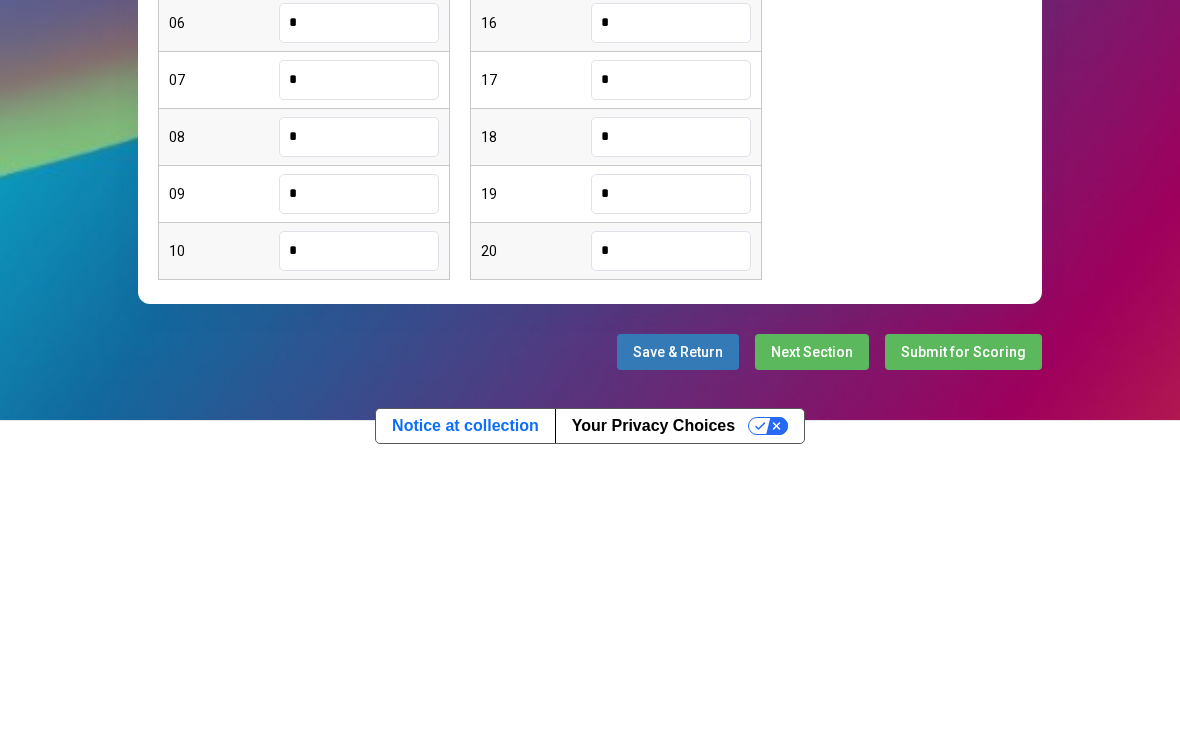 type on "*" 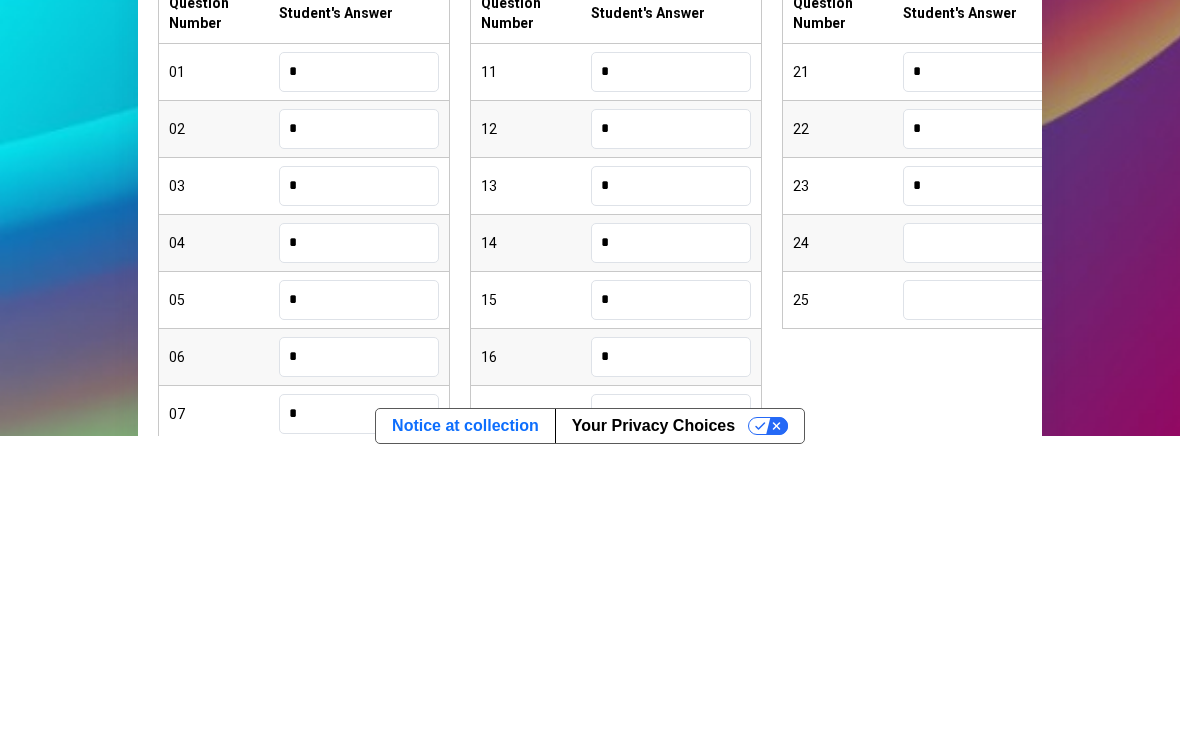 scroll, scrollTop: 0, scrollLeft: 0, axis: both 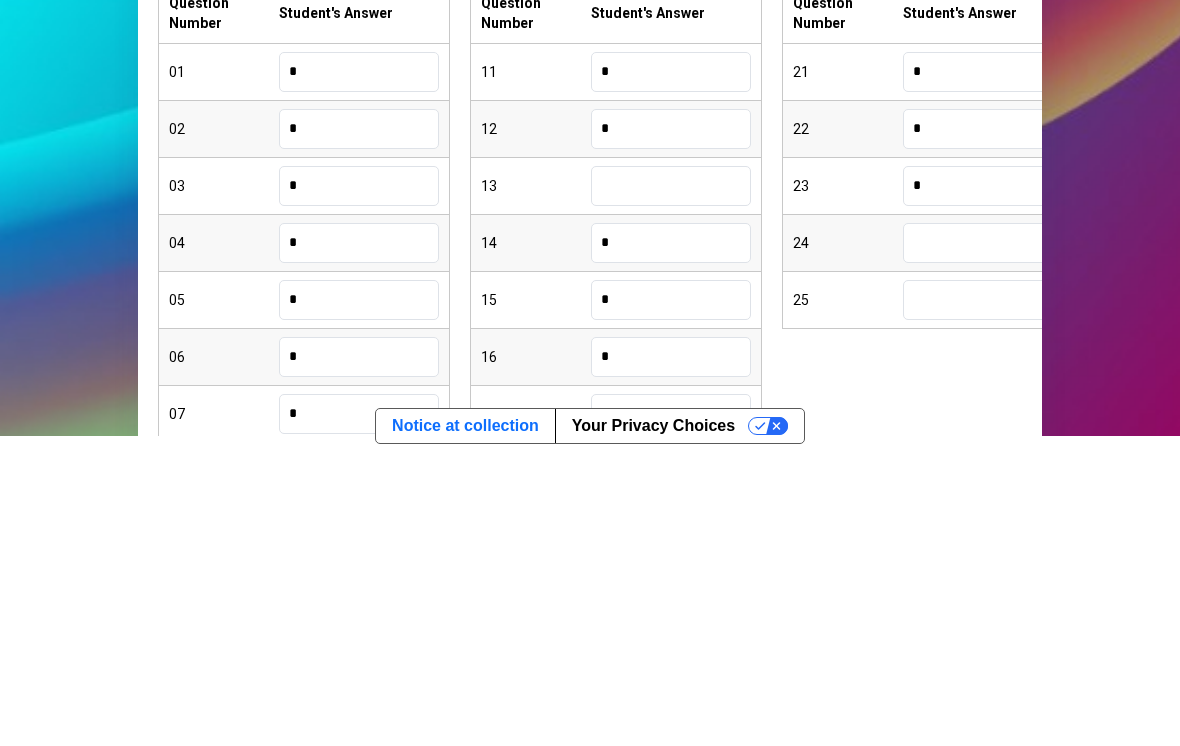 type on "*" 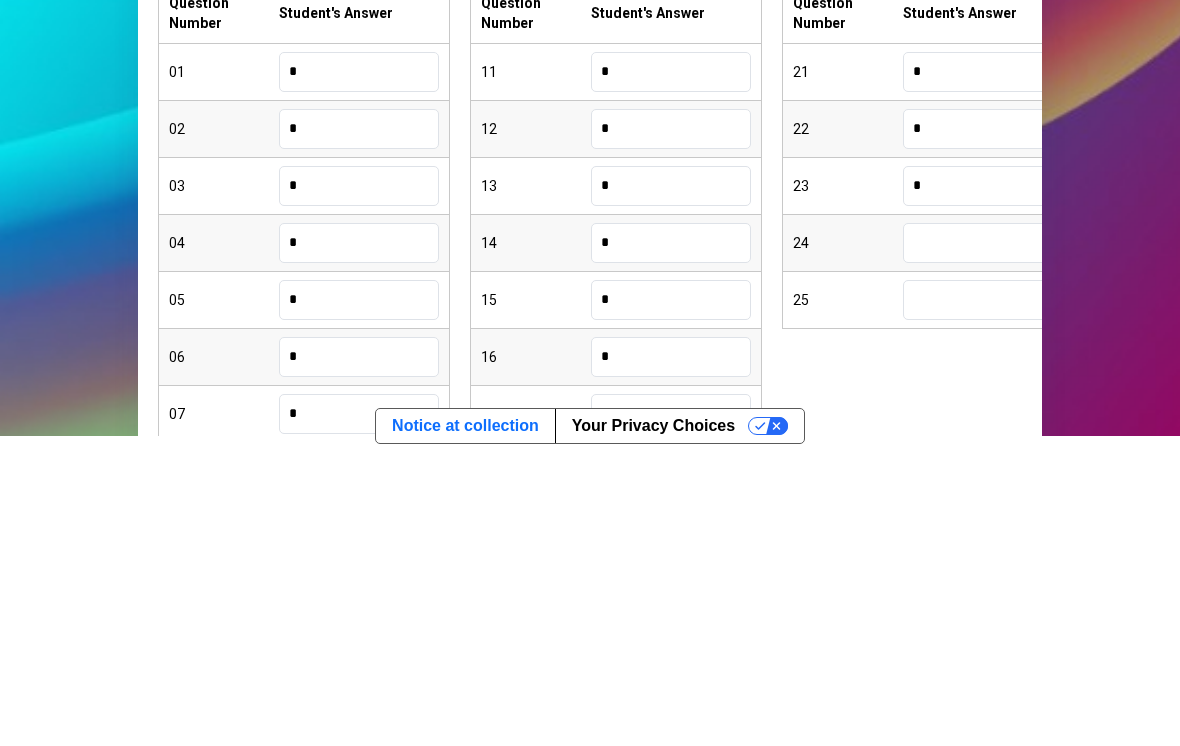click on "*" at bounding box center [671, 545] 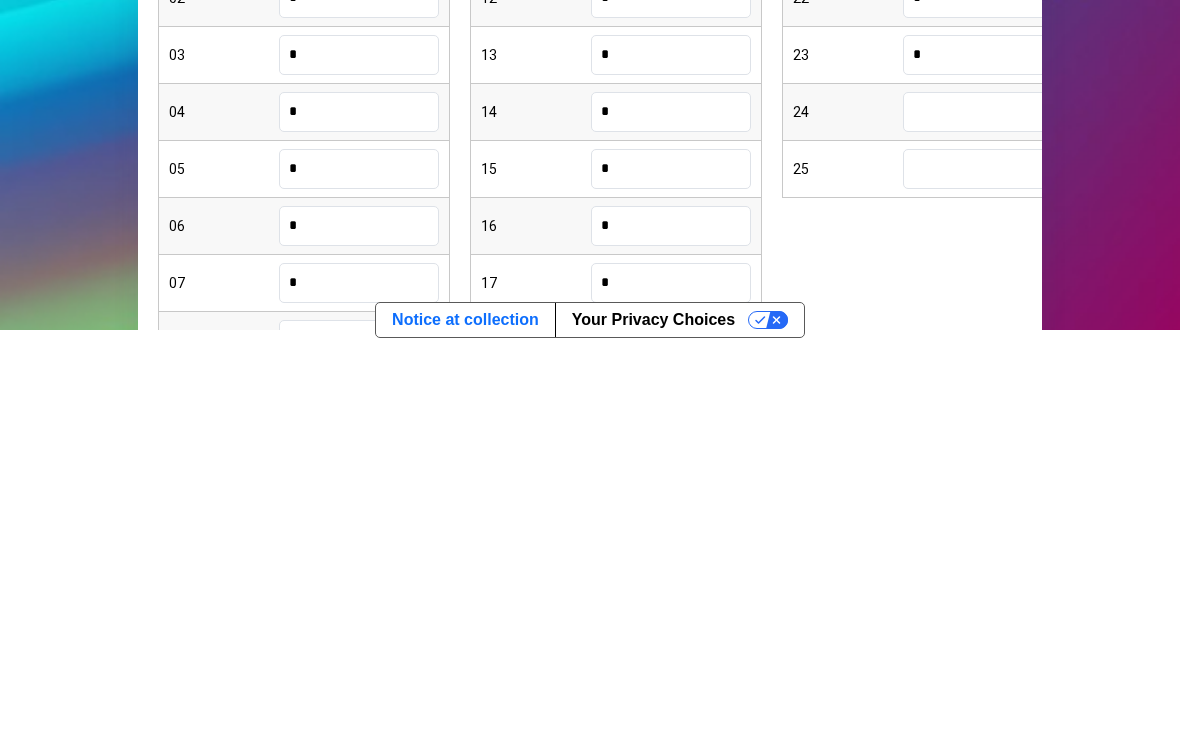 scroll, scrollTop: 64, scrollLeft: 0, axis: vertical 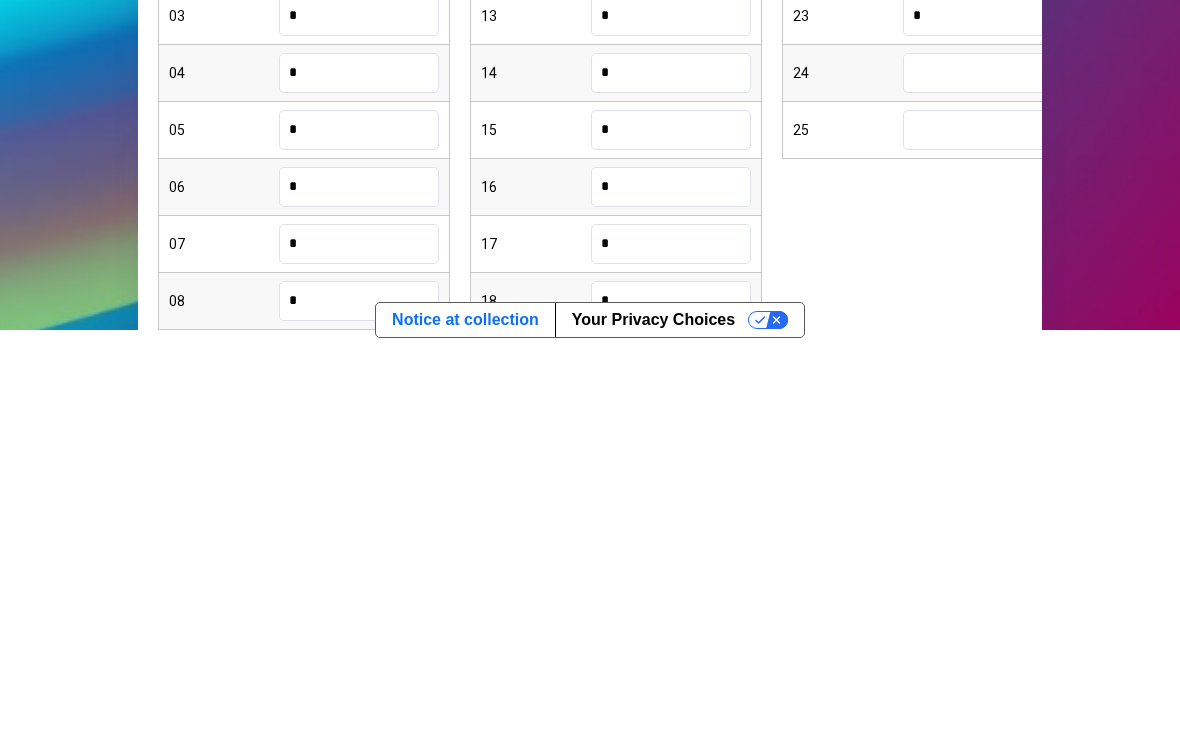 type on "*" 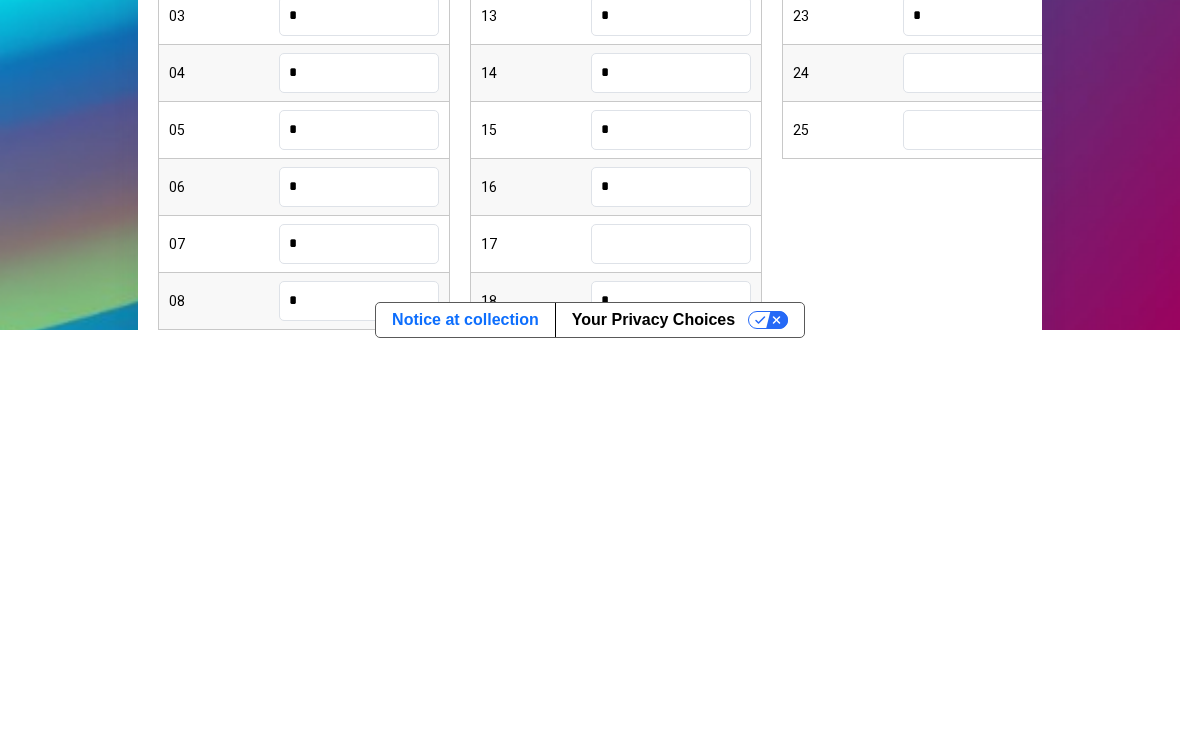 type on "*" 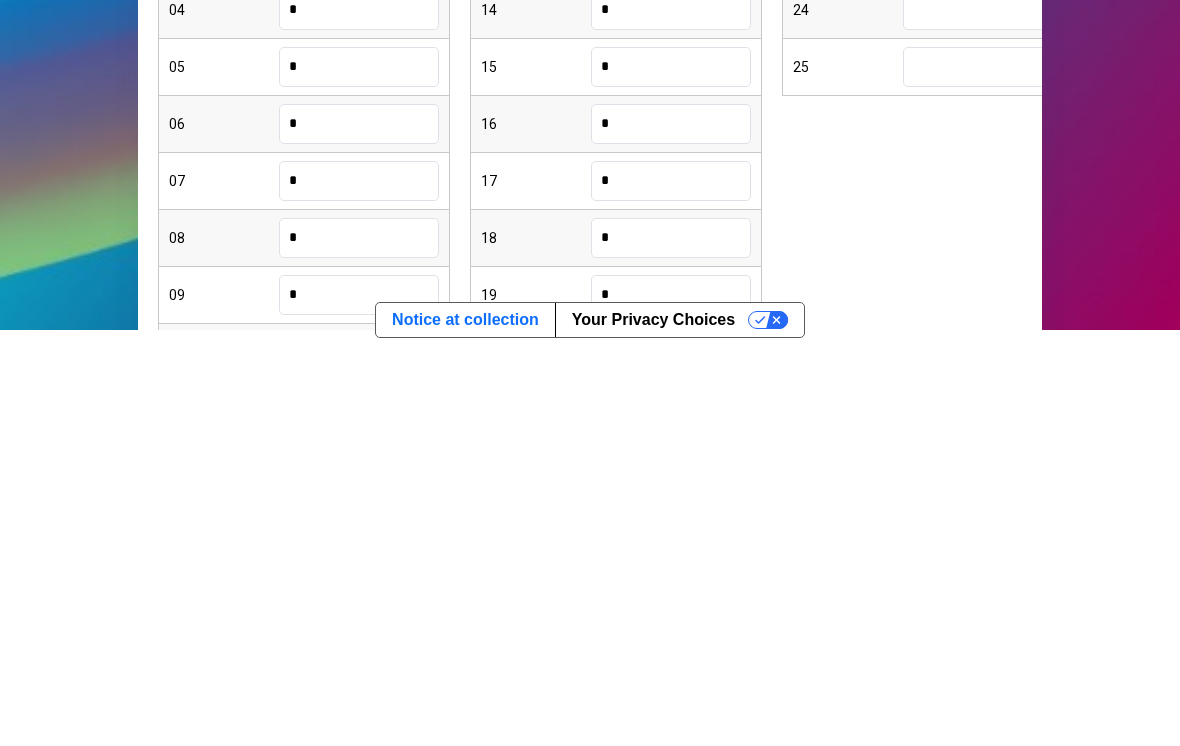 scroll, scrollTop: 147, scrollLeft: 0, axis: vertical 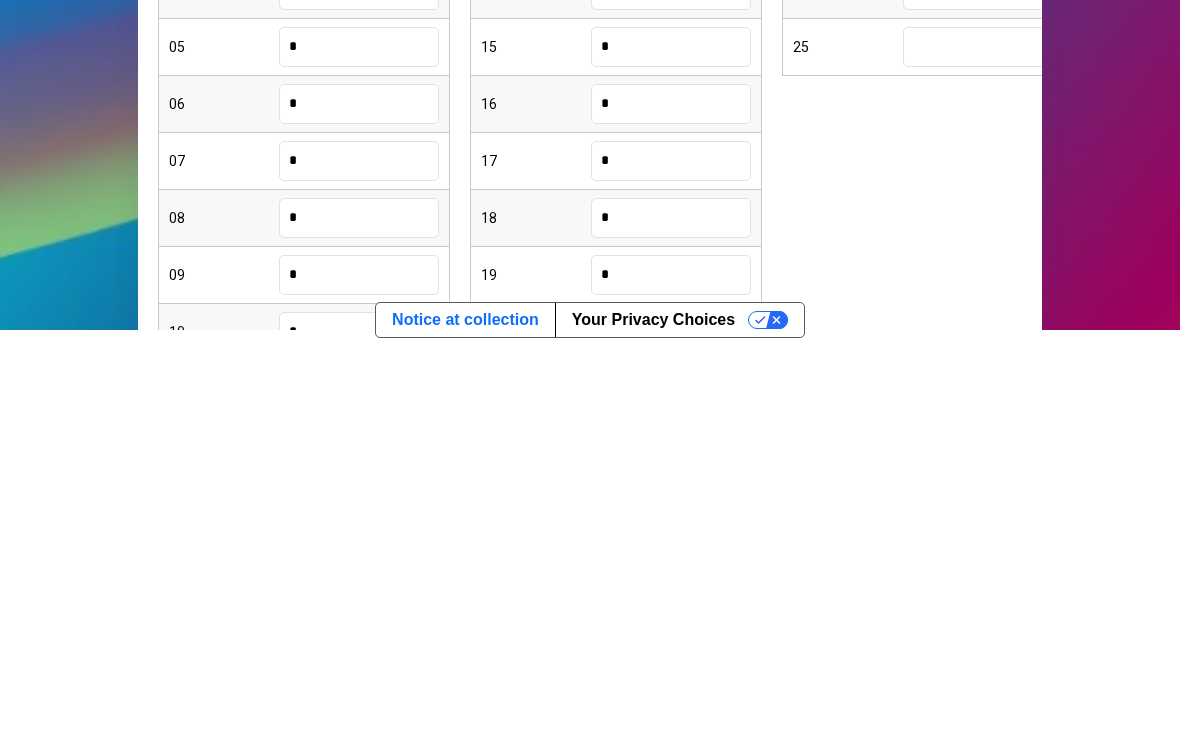 click on "*" at bounding box center (671, 626) 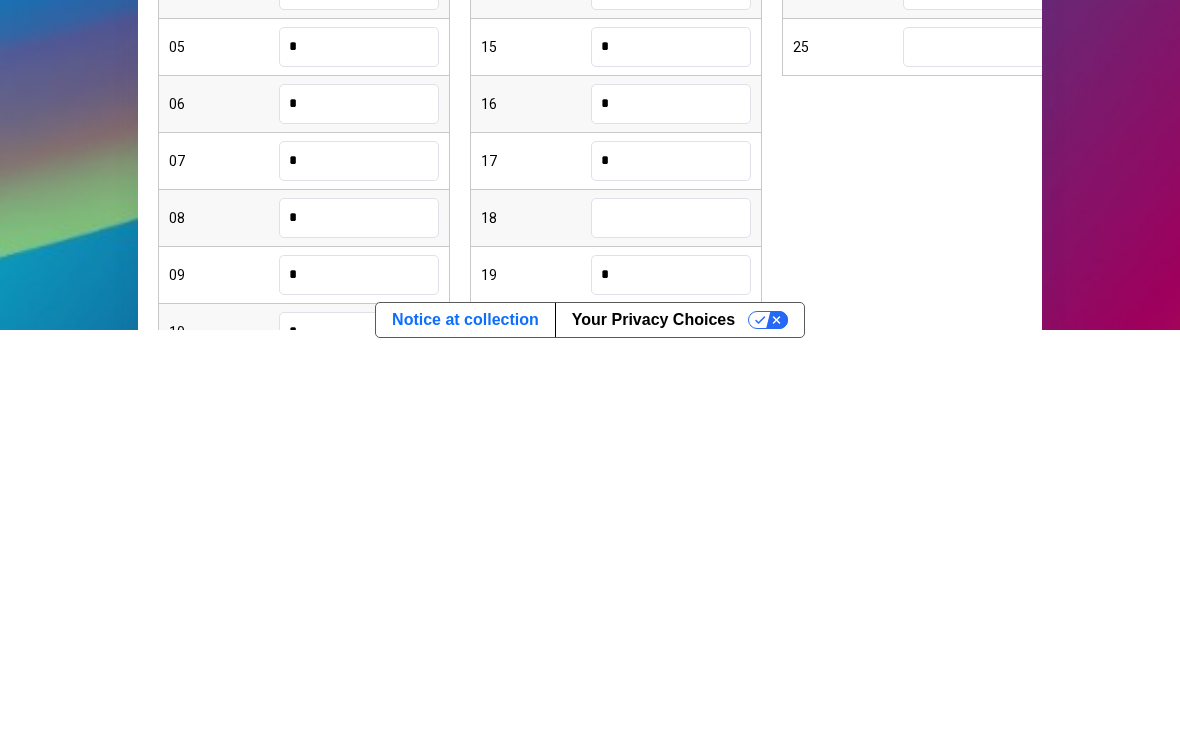 type on "*" 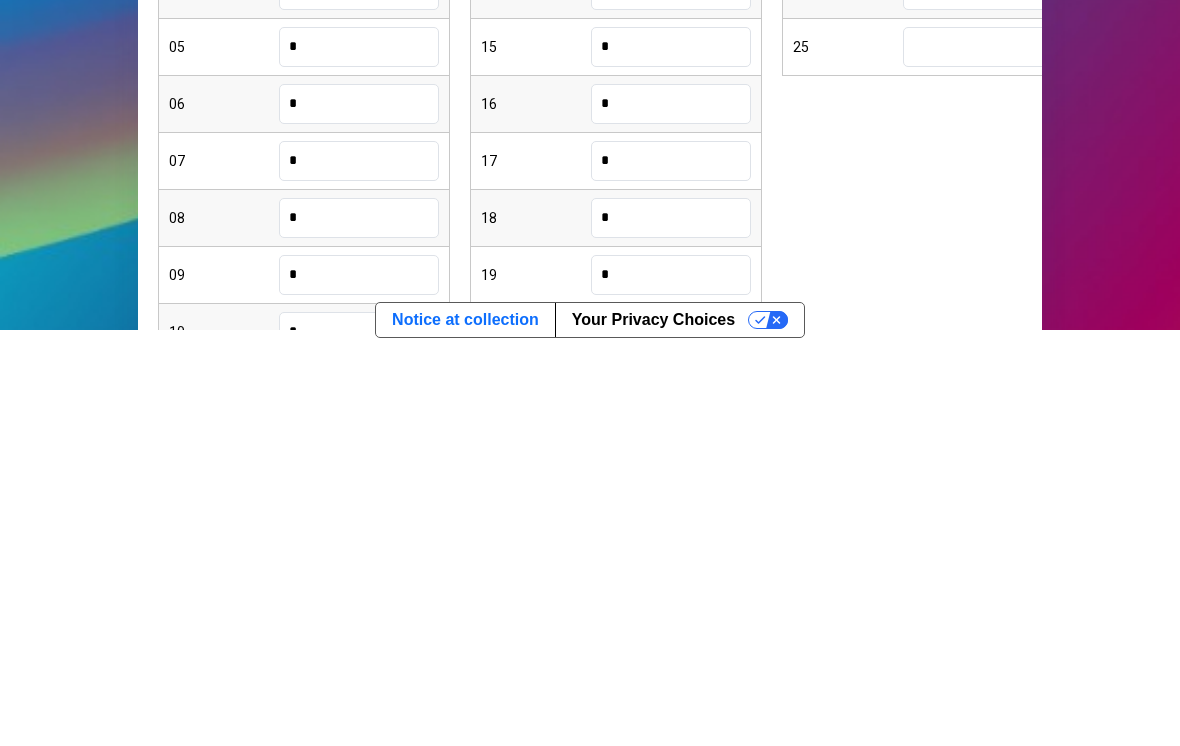 click on "*" at bounding box center (671, 683) 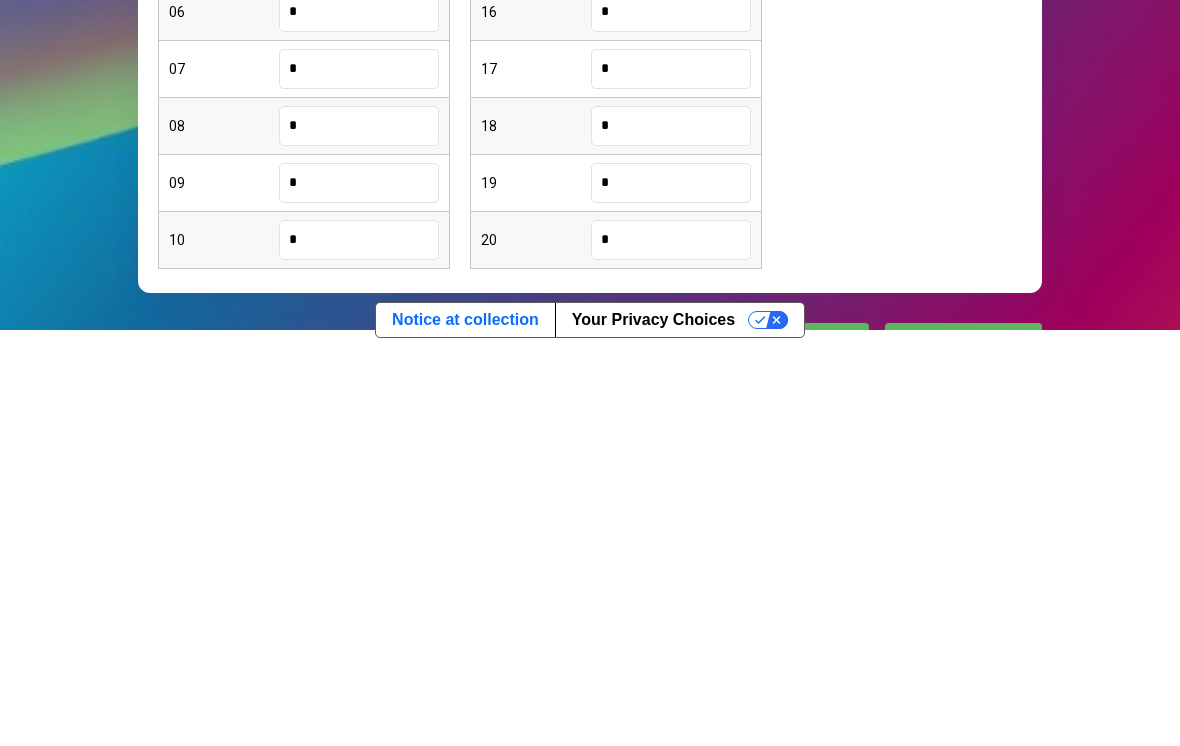 scroll, scrollTop: 238, scrollLeft: 0, axis: vertical 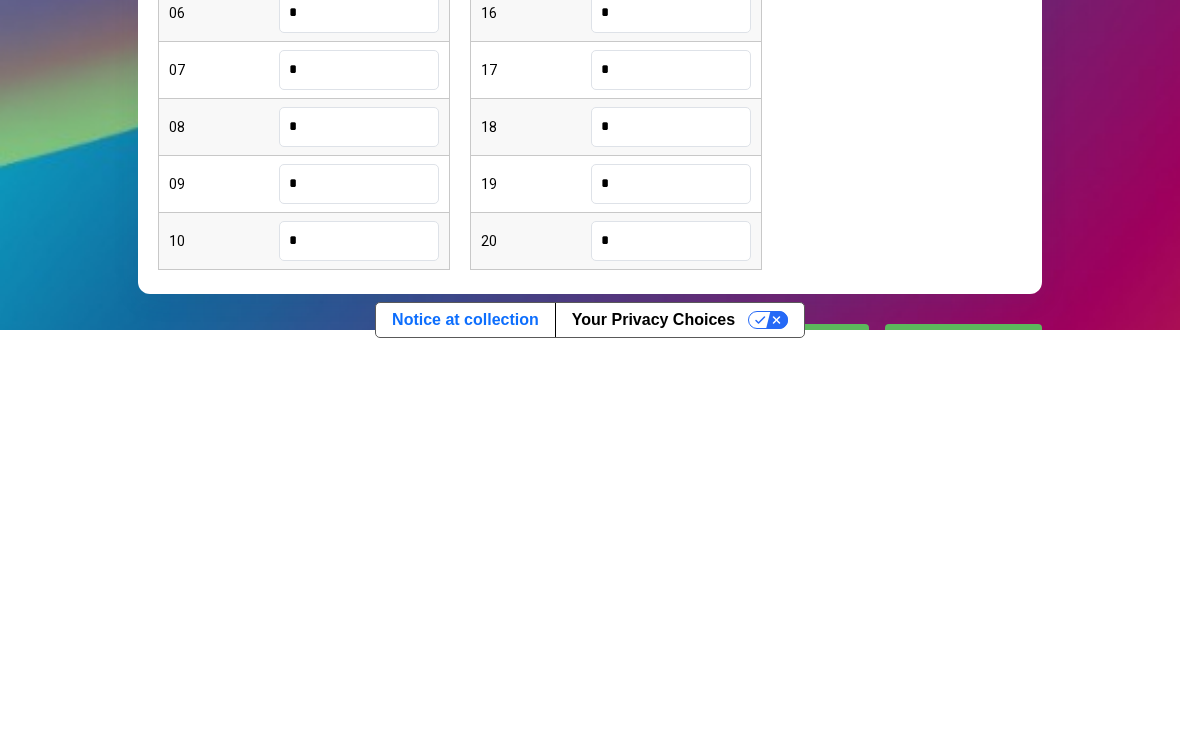 click on "*" at bounding box center [671, 649] 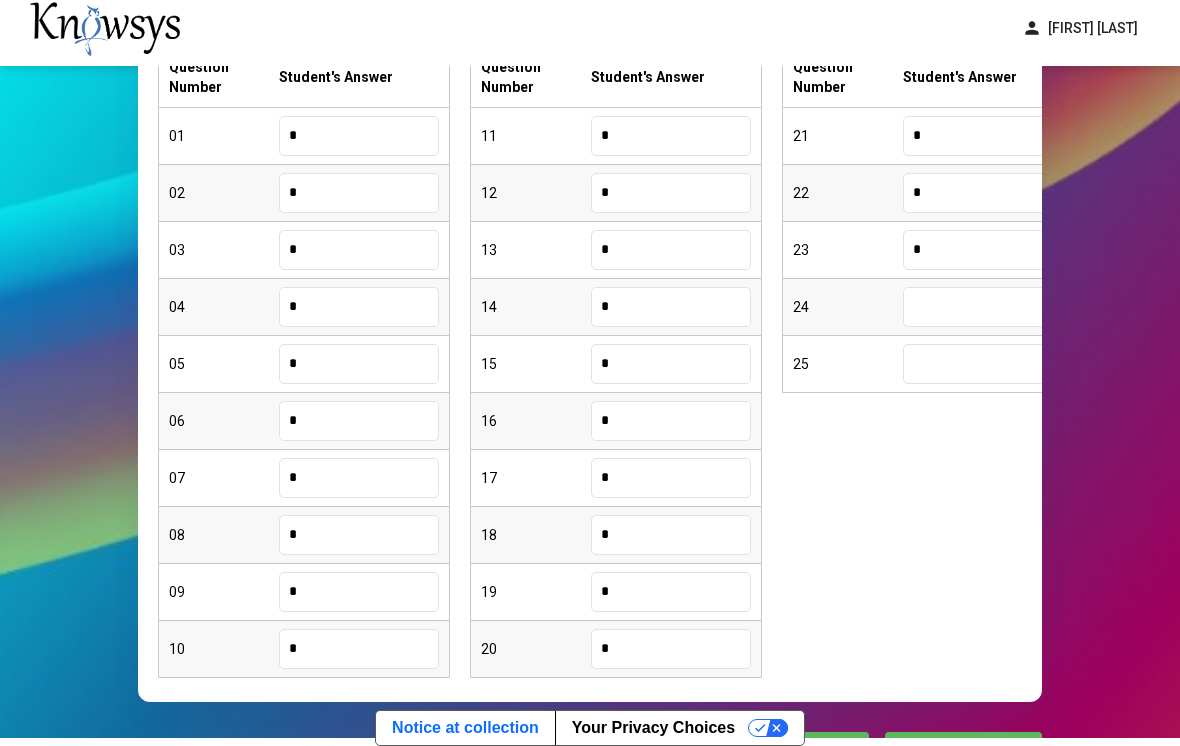 type on "*" 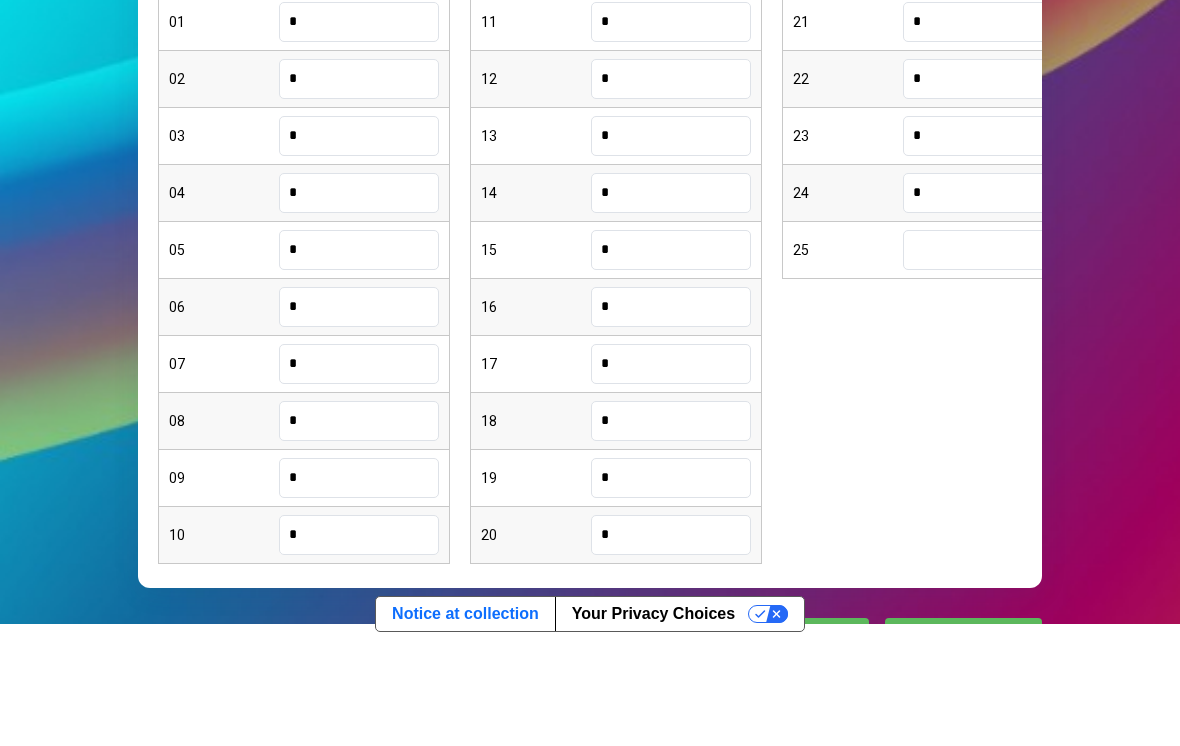 type on "*" 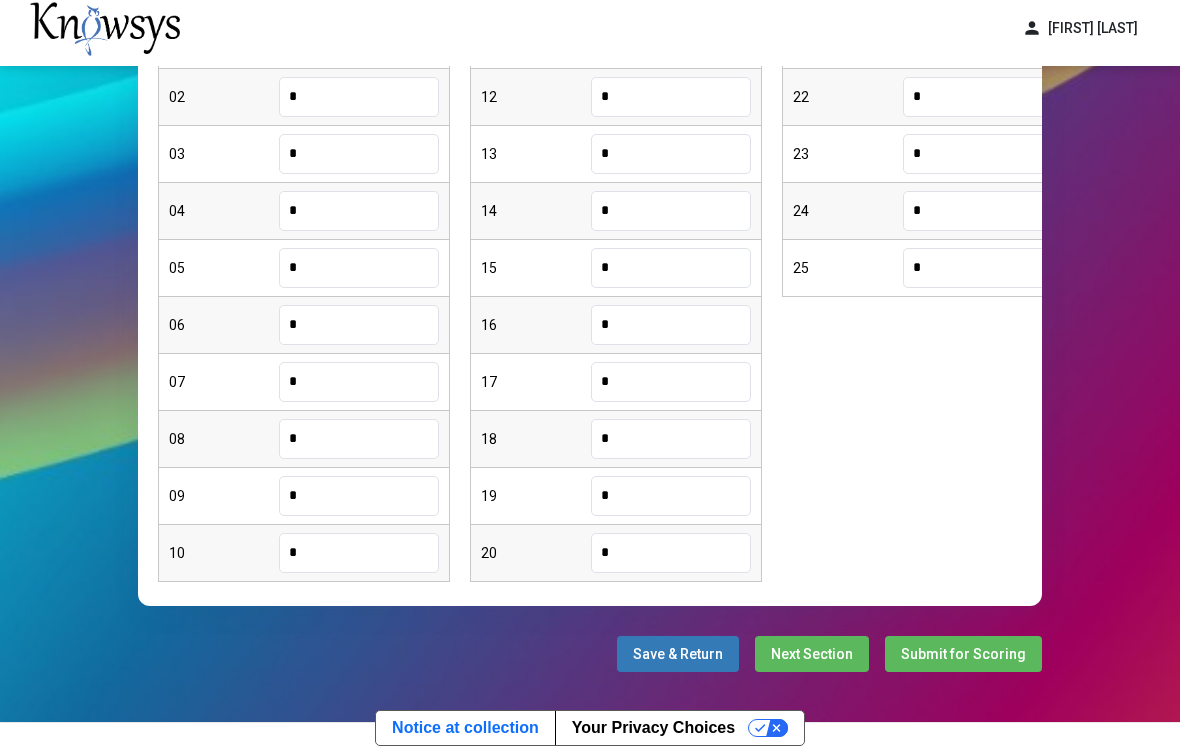 scroll, scrollTop: 334, scrollLeft: 0, axis: vertical 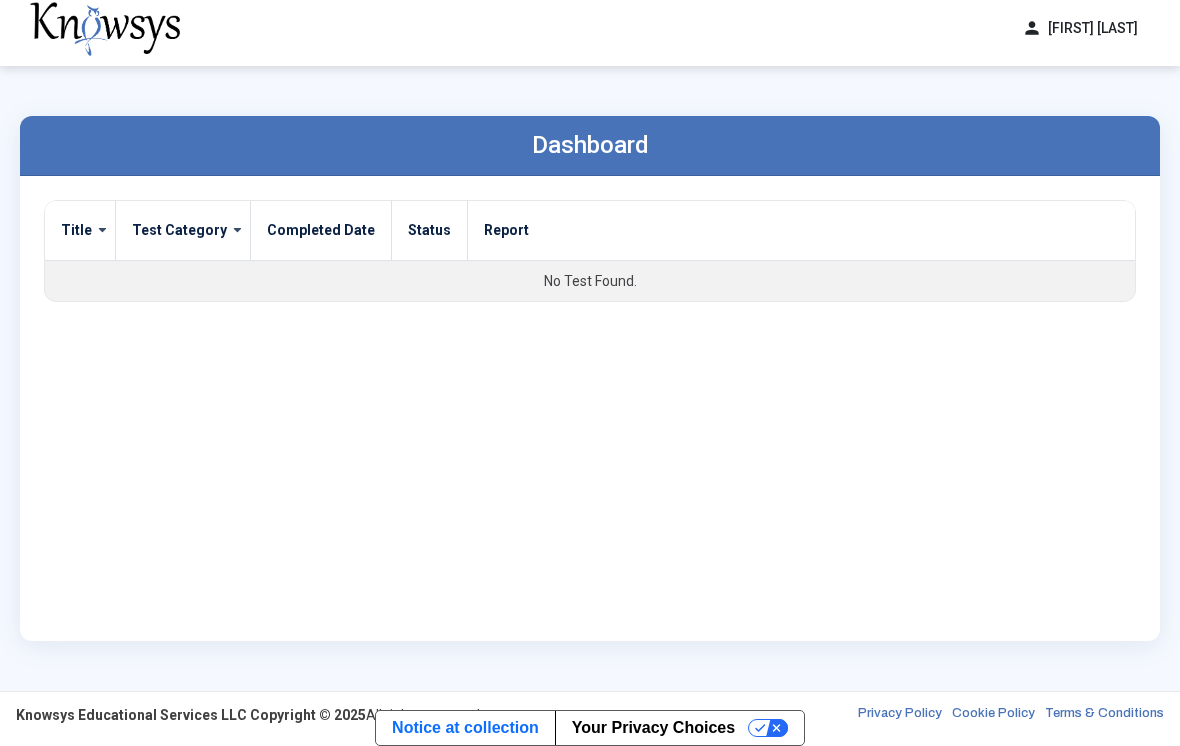 click on "Dashboard" at bounding box center (590, 146) 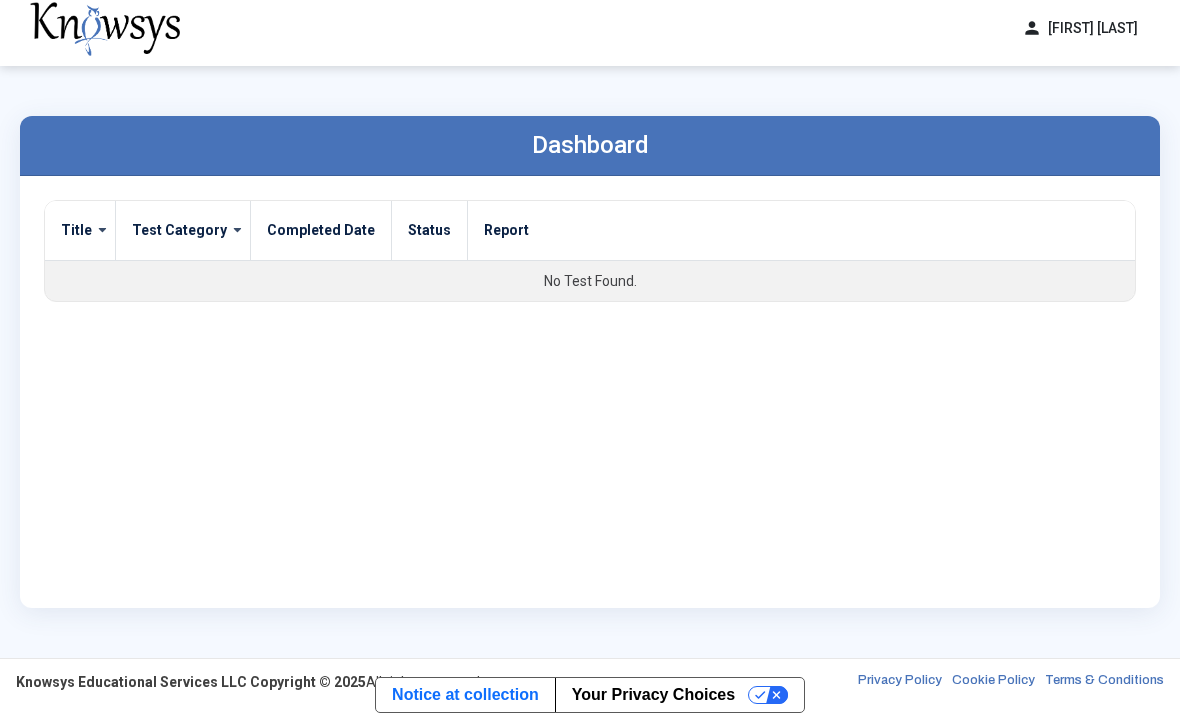 click at bounding box center [95, 230] 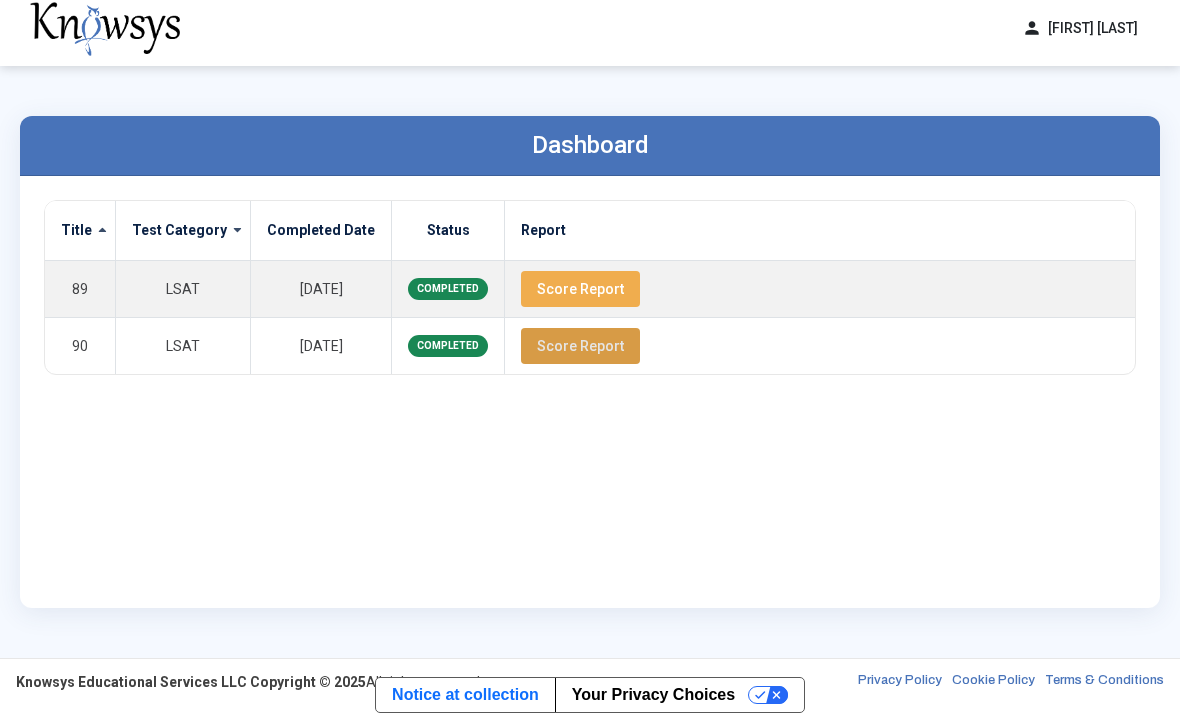 click on "Score Report" at bounding box center [580, 346] 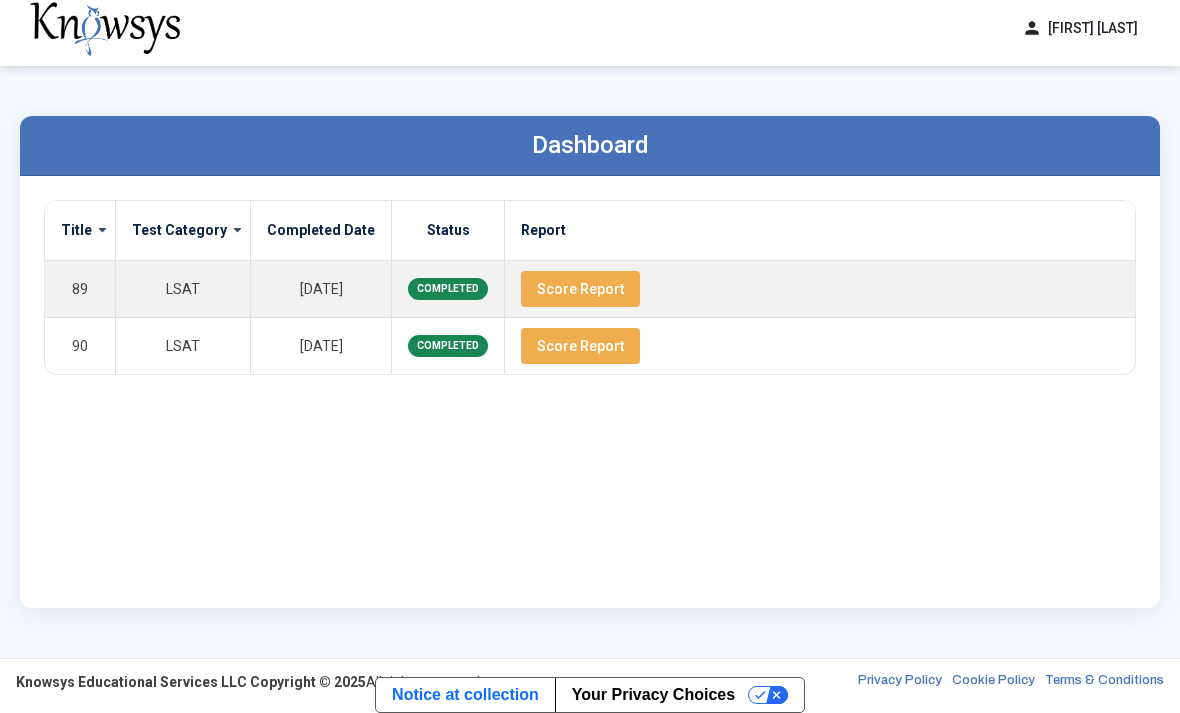 click on "COMPLETED" at bounding box center [448, 346] 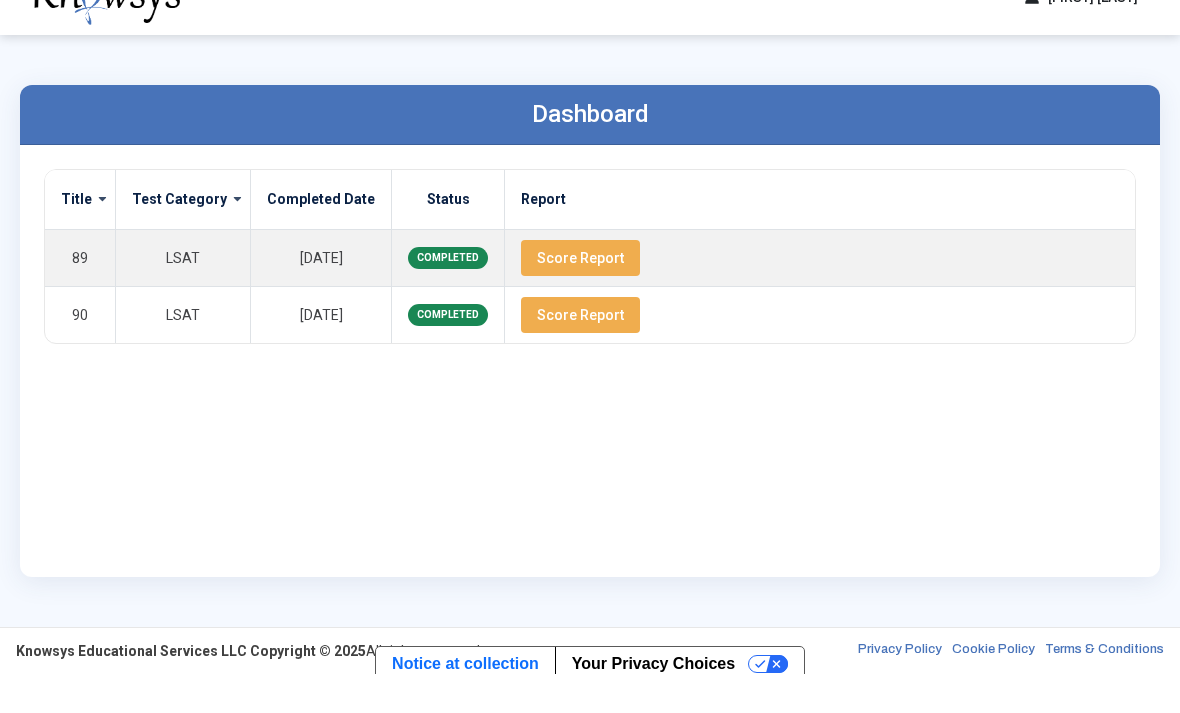 scroll, scrollTop: 39, scrollLeft: 0, axis: vertical 